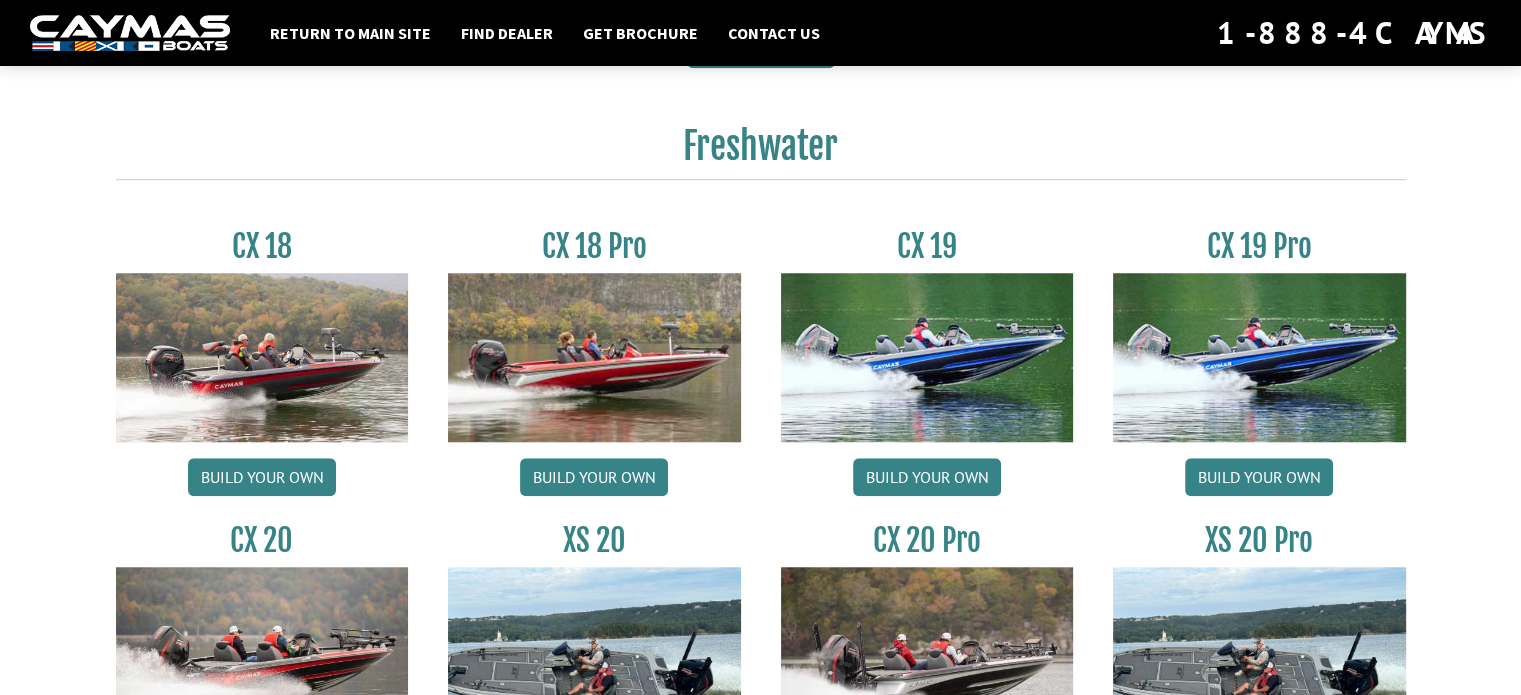 scroll, scrollTop: 1587, scrollLeft: 0, axis: vertical 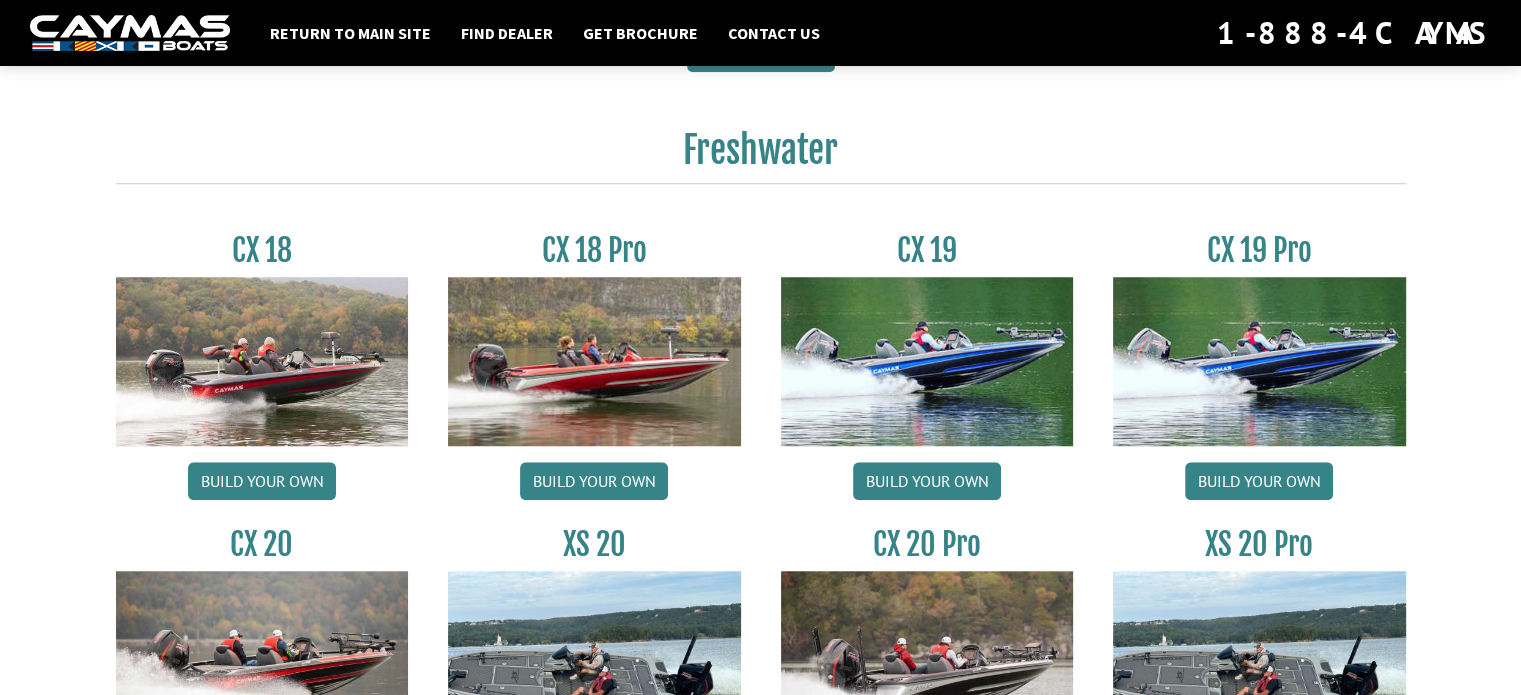 click at bounding box center (262, 361) 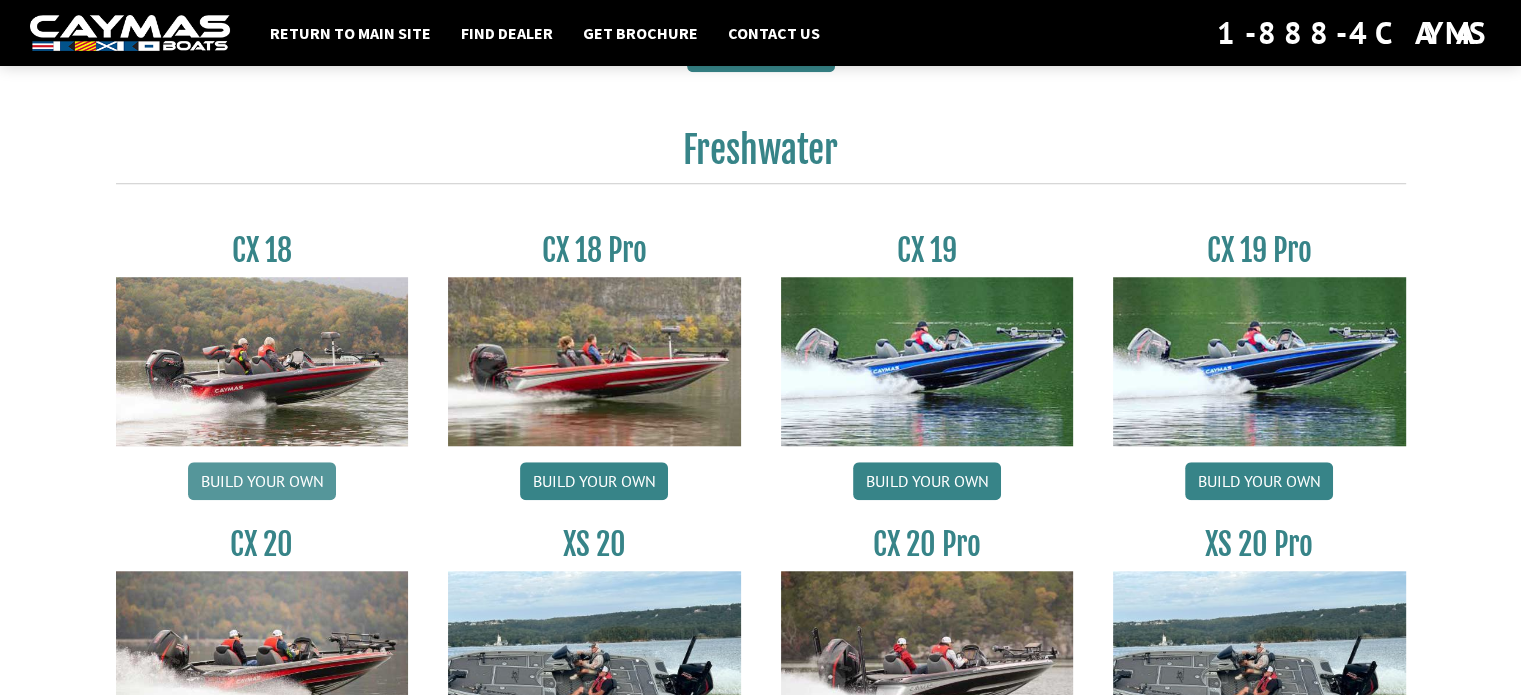 click on "Build your own" at bounding box center (262, 481) 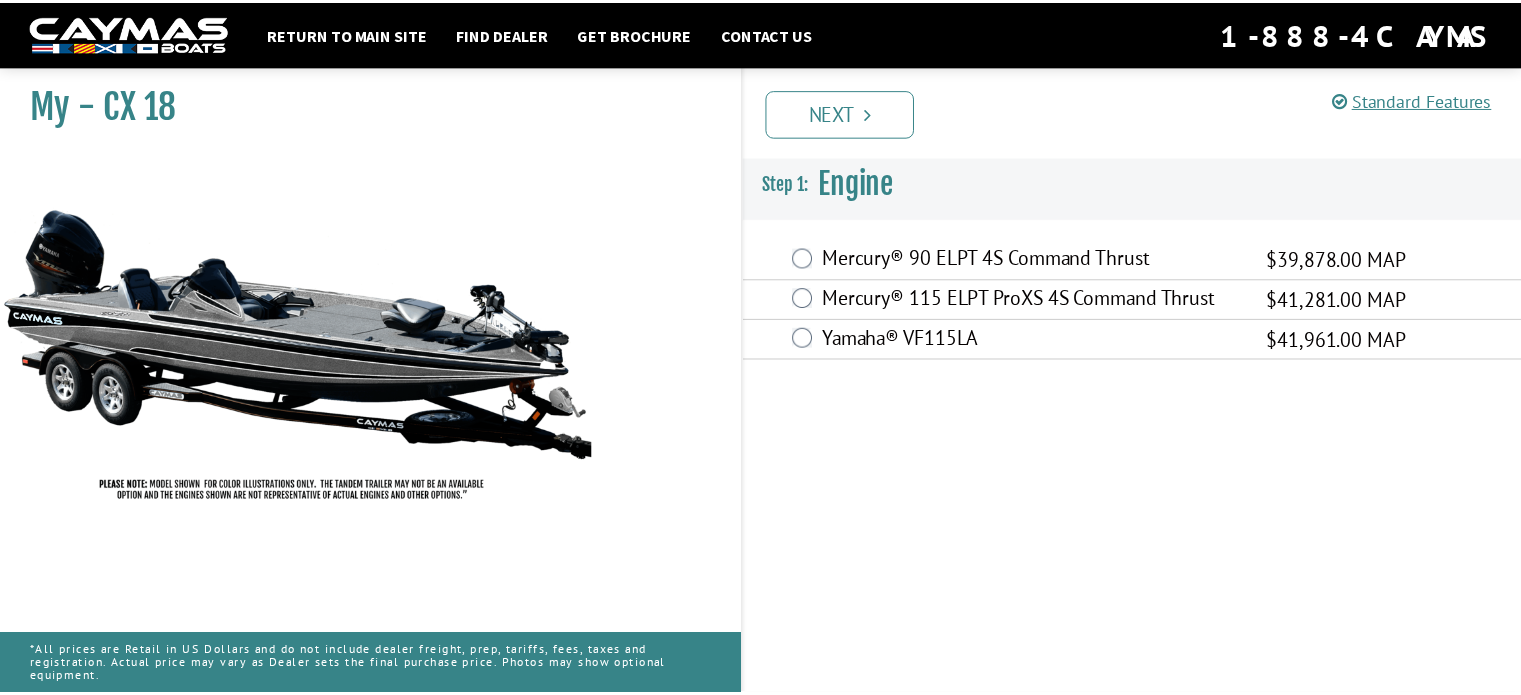 scroll, scrollTop: 0, scrollLeft: 0, axis: both 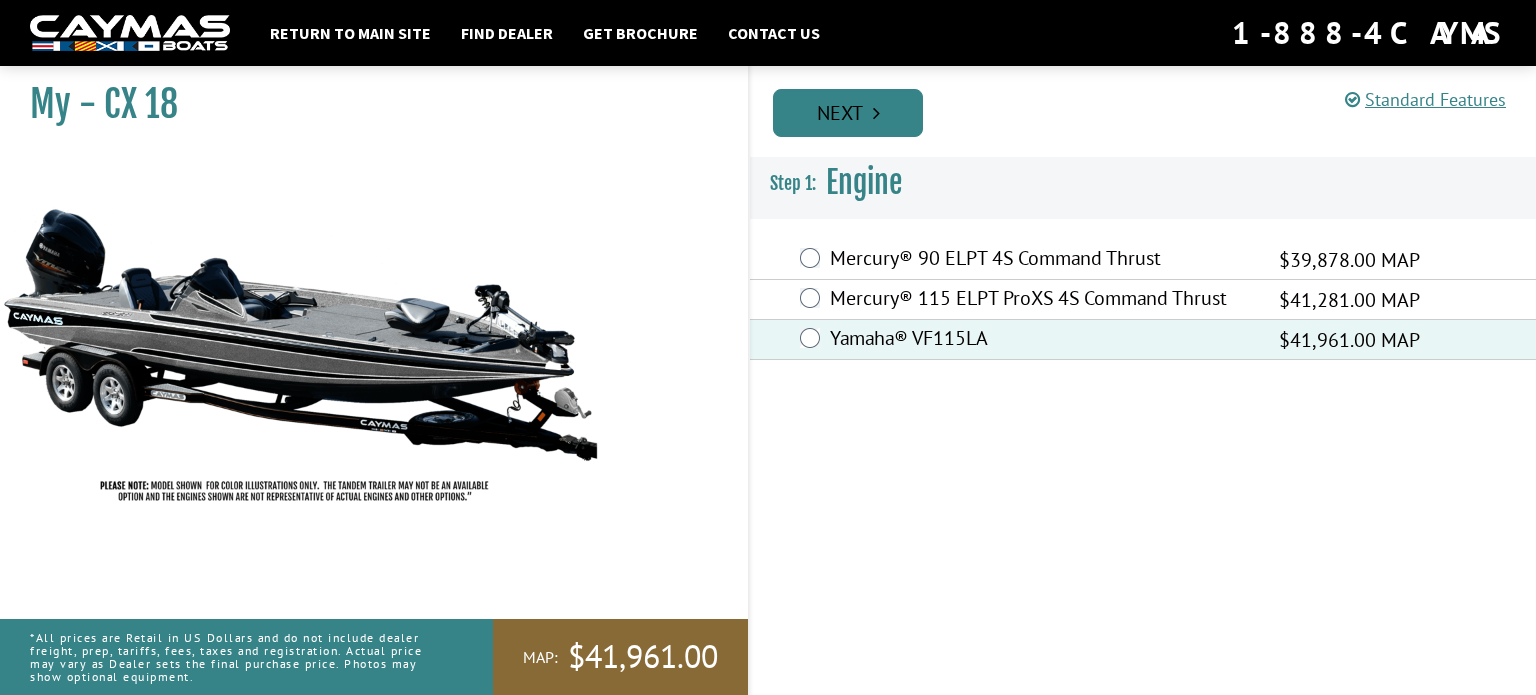click on "Next" at bounding box center (848, 113) 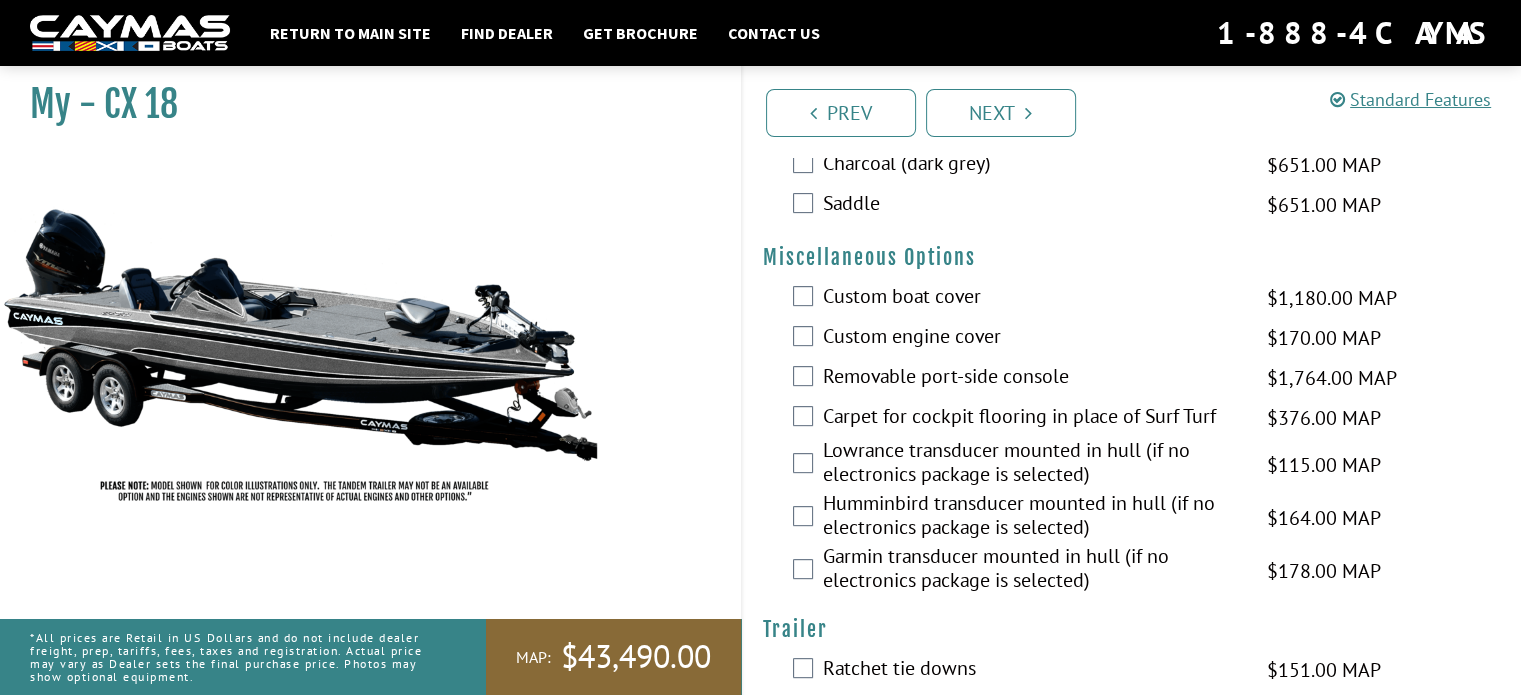 scroll, scrollTop: 698, scrollLeft: 0, axis: vertical 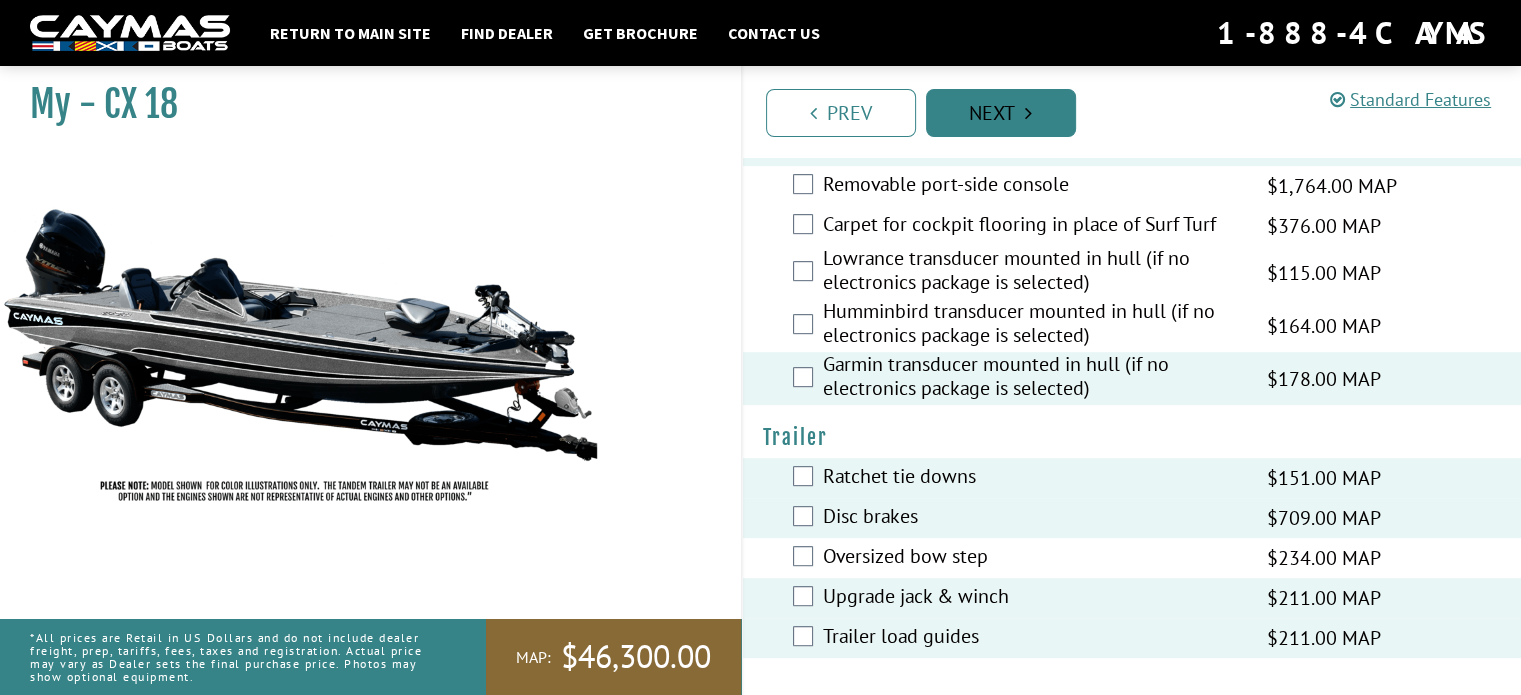click on "Next" at bounding box center (1001, 113) 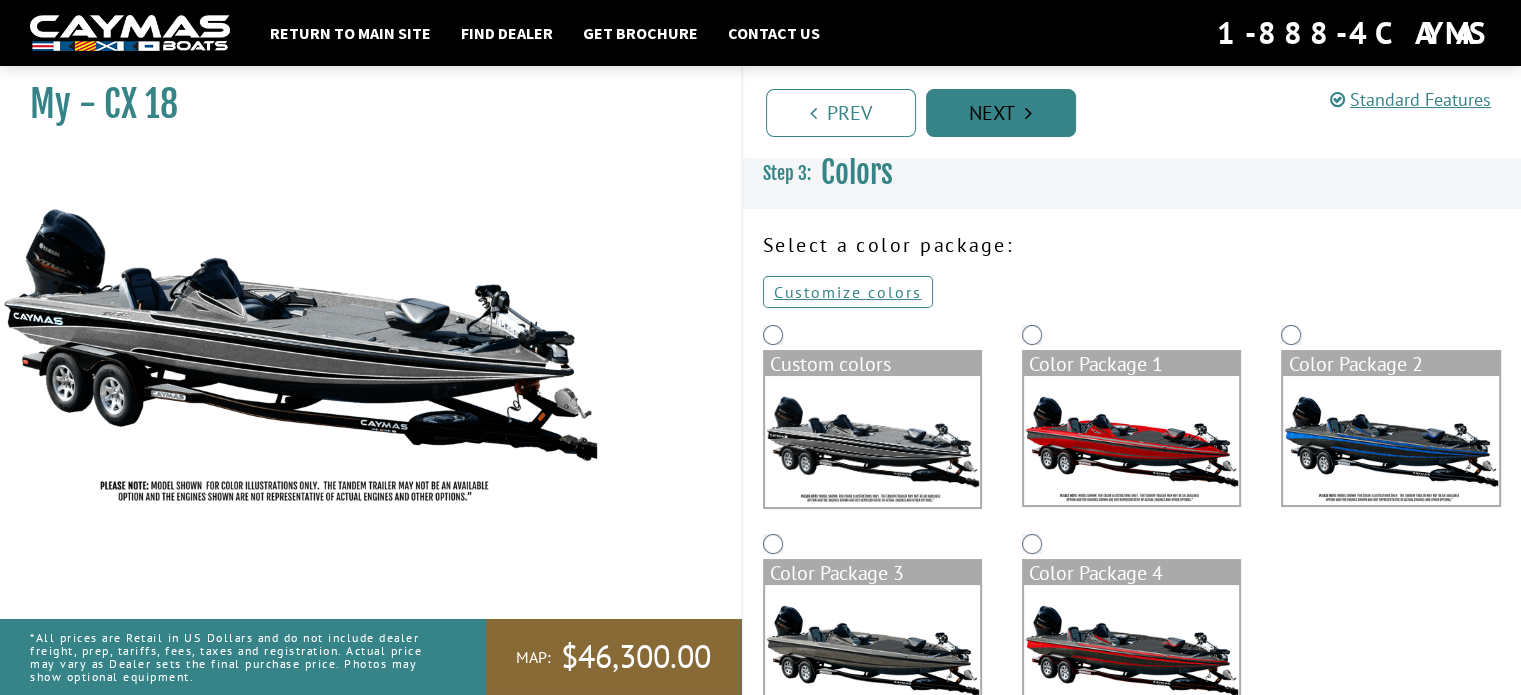 scroll, scrollTop: 0, scrollLeft: 0, axis: both 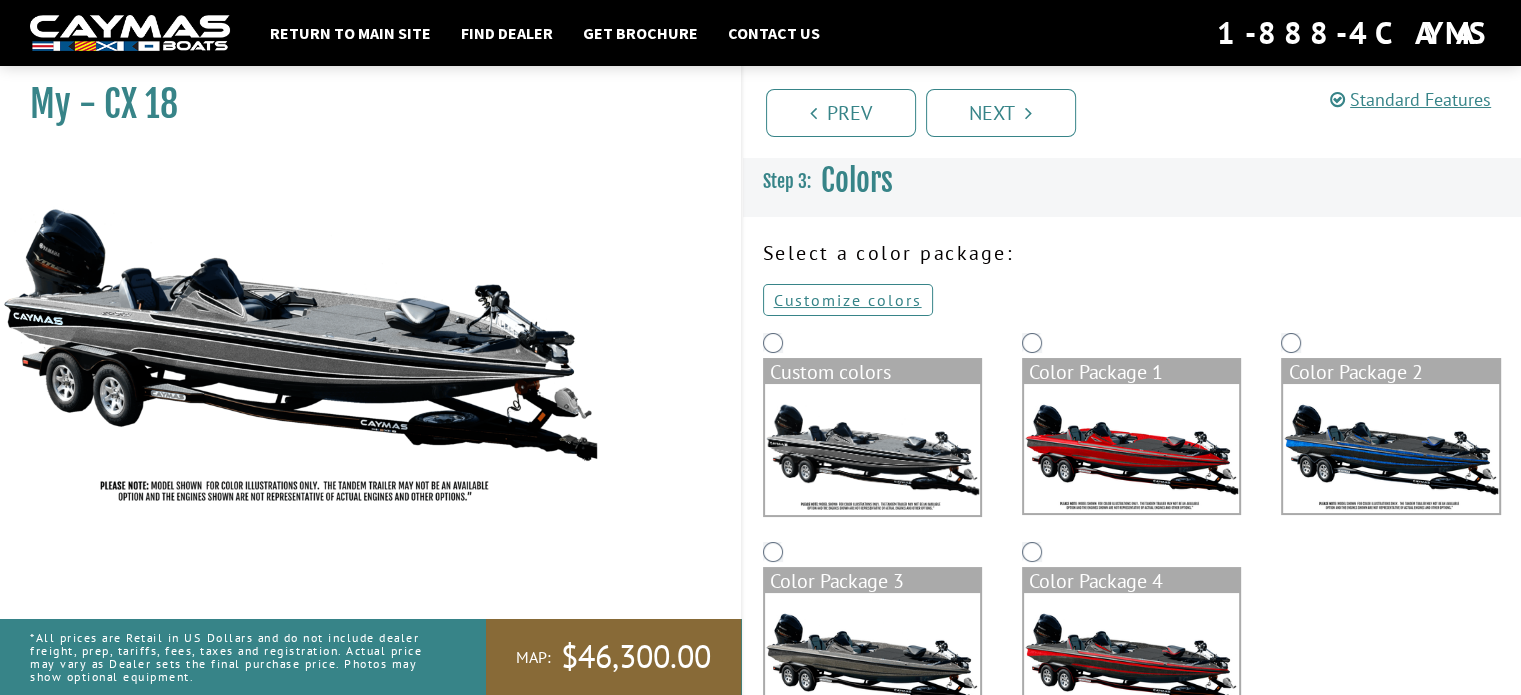 click on "Color Package 3" at bounding box center (872, 640) 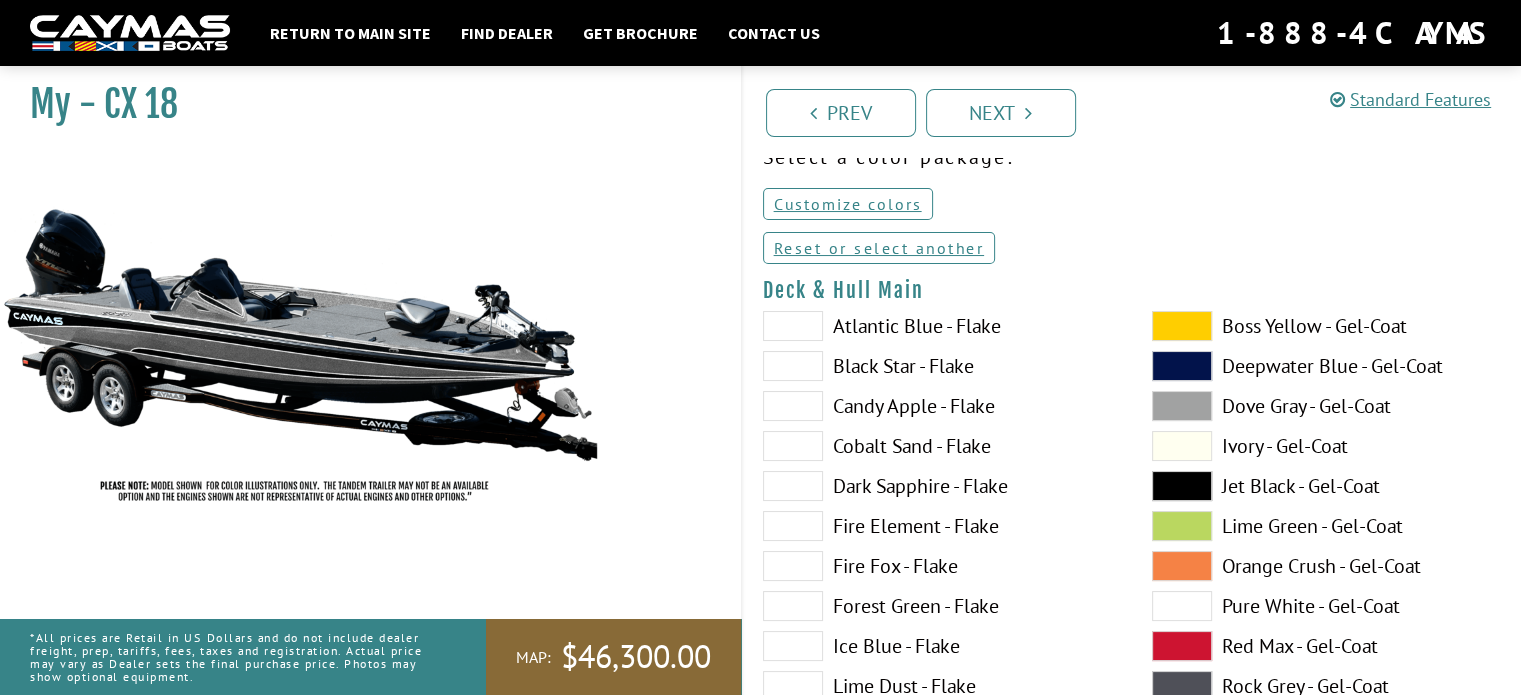scroll, scrollTop: 0, scrollLeft: 0, axis: both 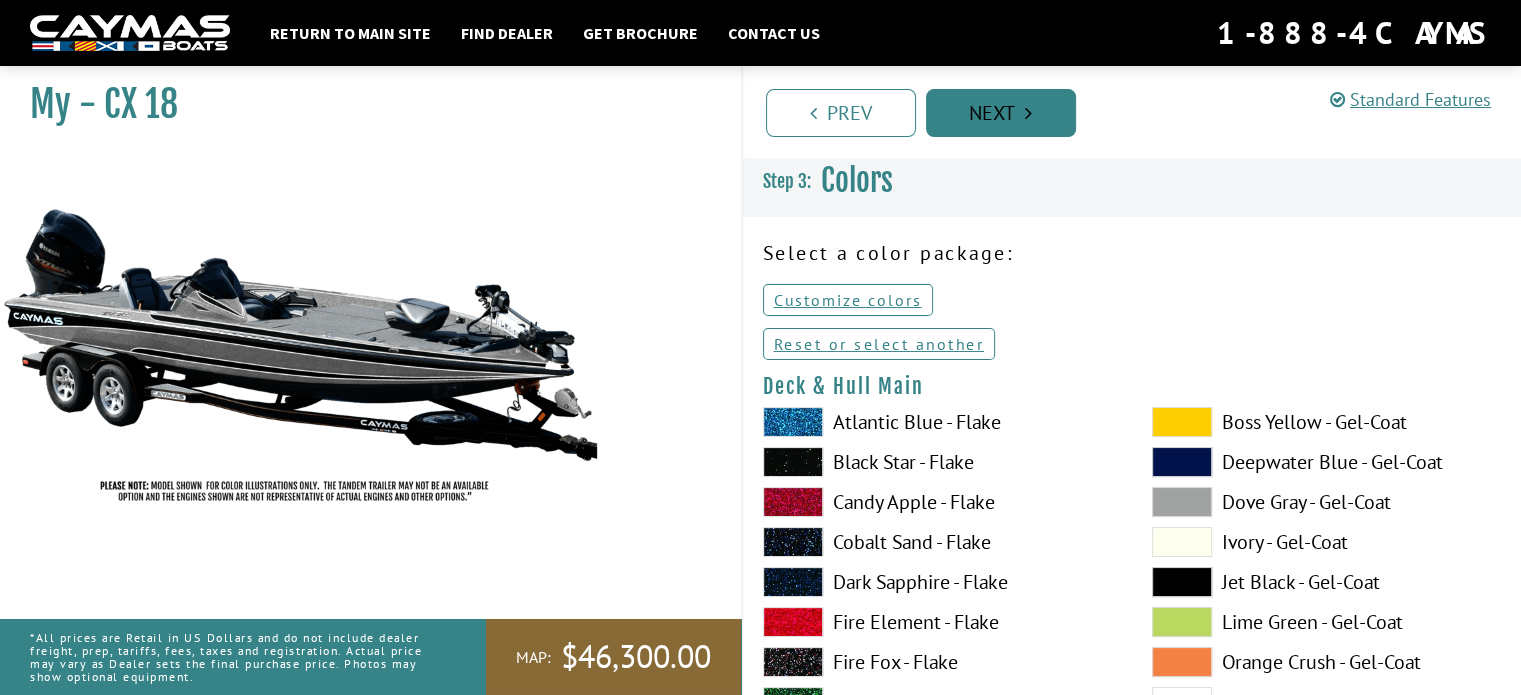click on "Next" at bounding box center [1001, 113] 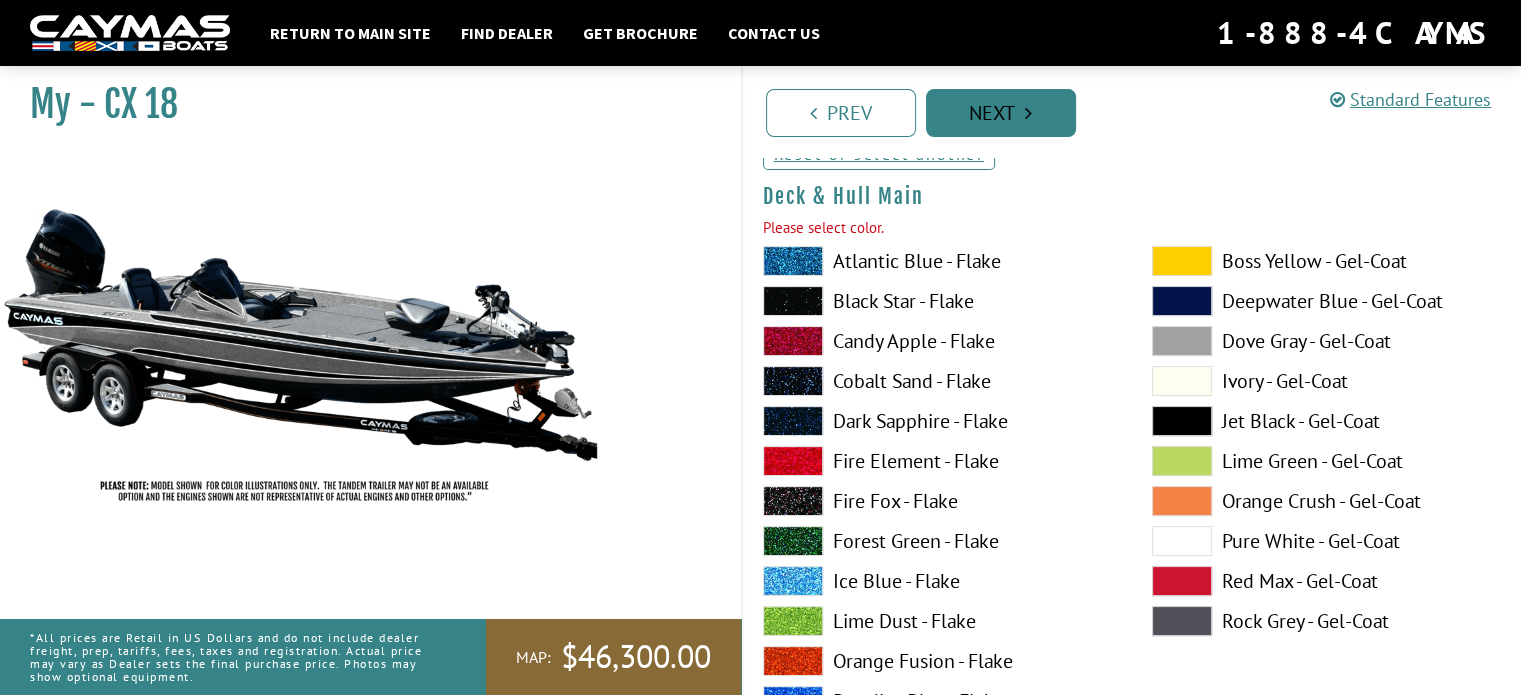 scroll, scrollTop: 207, scrollLeft: 0, axis: vertical 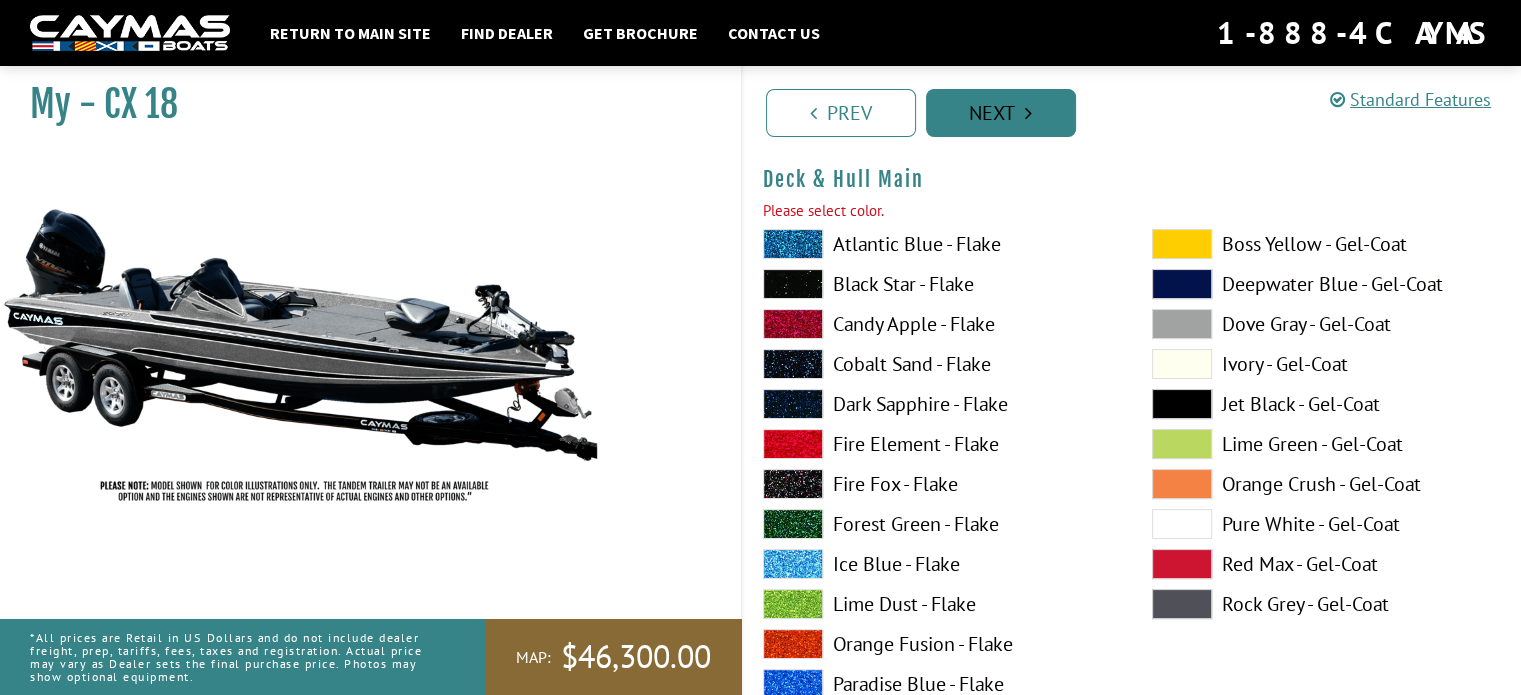 click on "Next" at bounding box center [1001, 113] 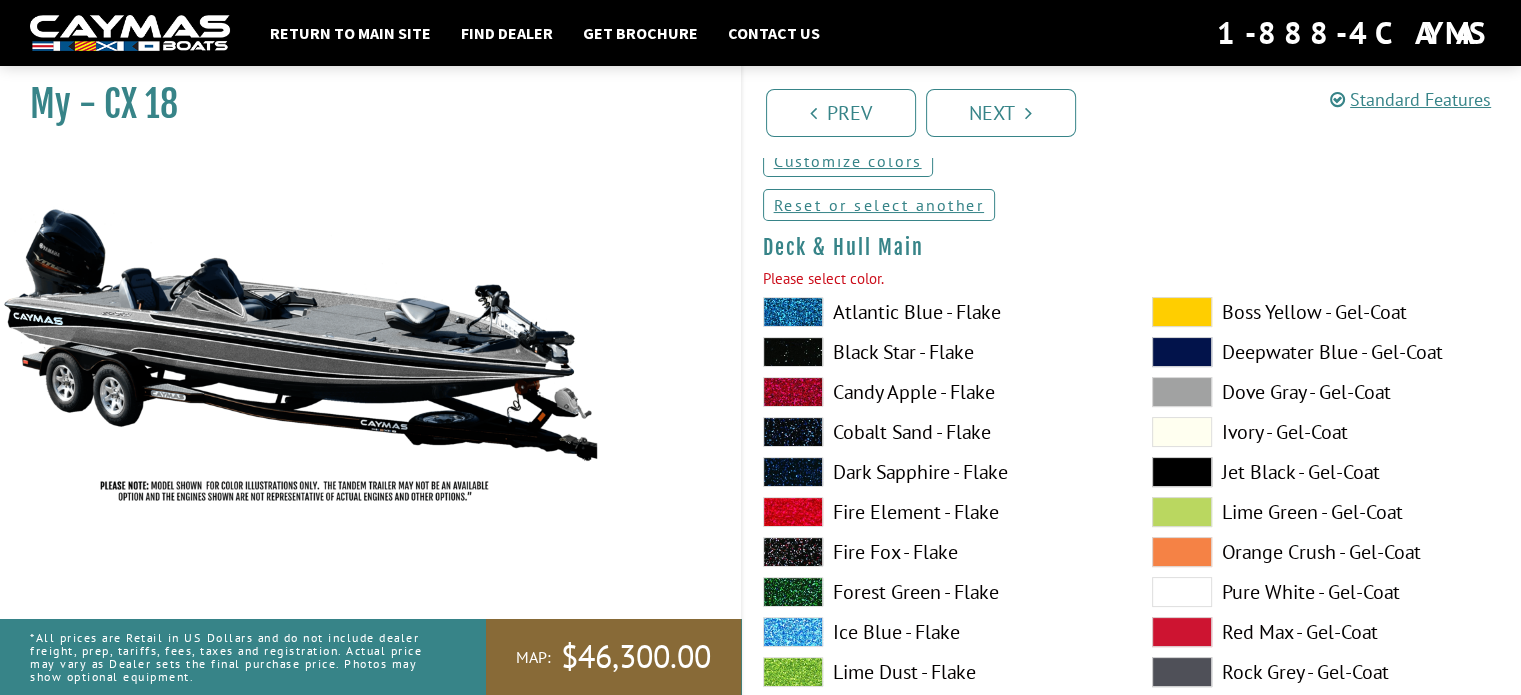 scroll, scrollTop: 0, scrollLeft: 0, axis: both 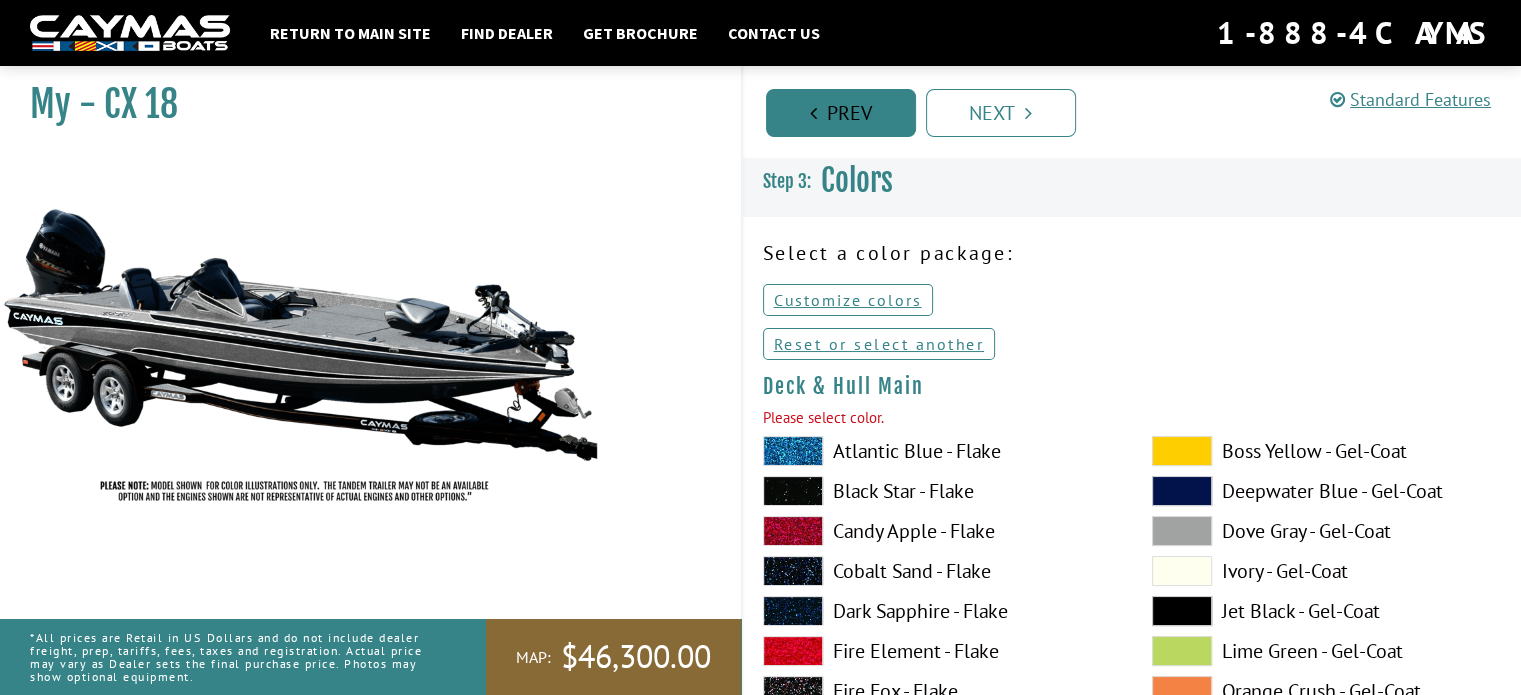 click on "Prev" at bounding box center [841, 113] 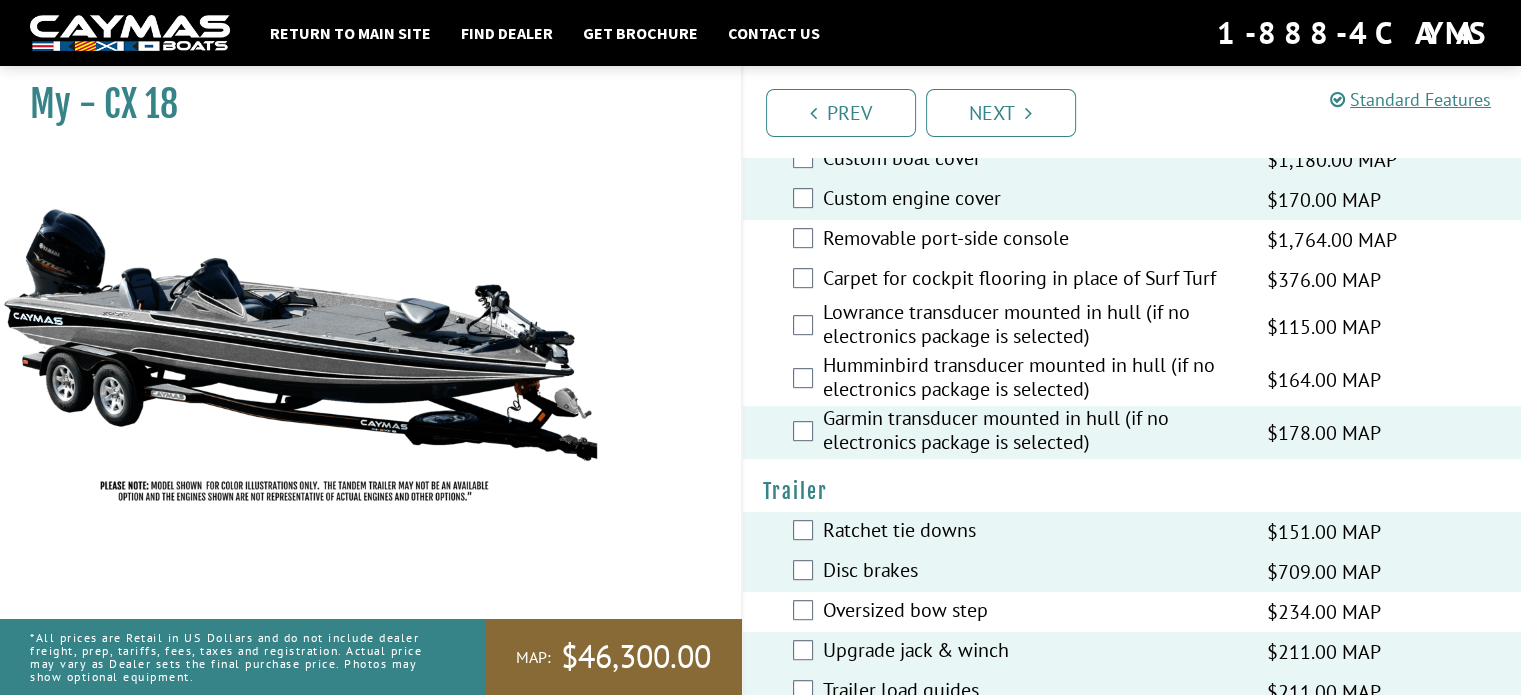 scroll, scrollTop: 884, scrollLeft: 0, axis: vertical 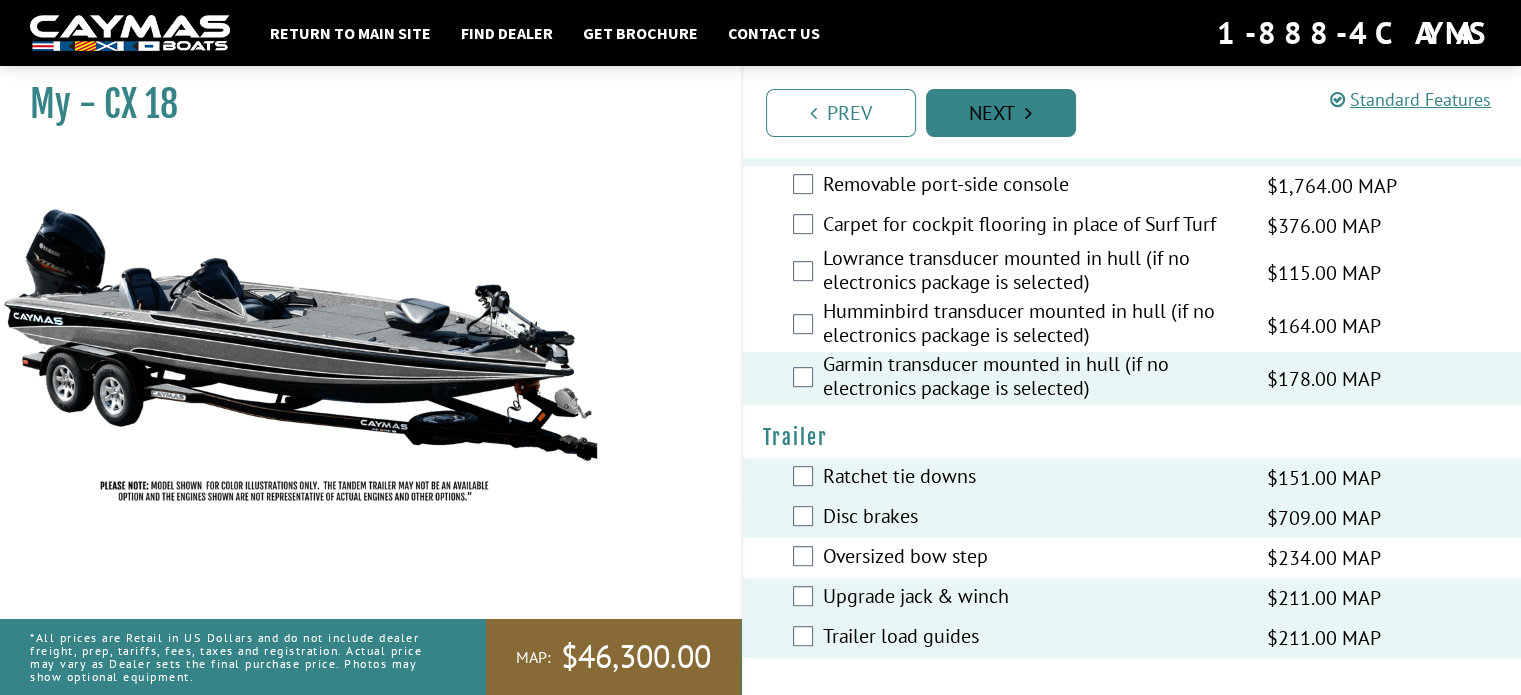 click on "Next" at bounding box center [1001, 113] 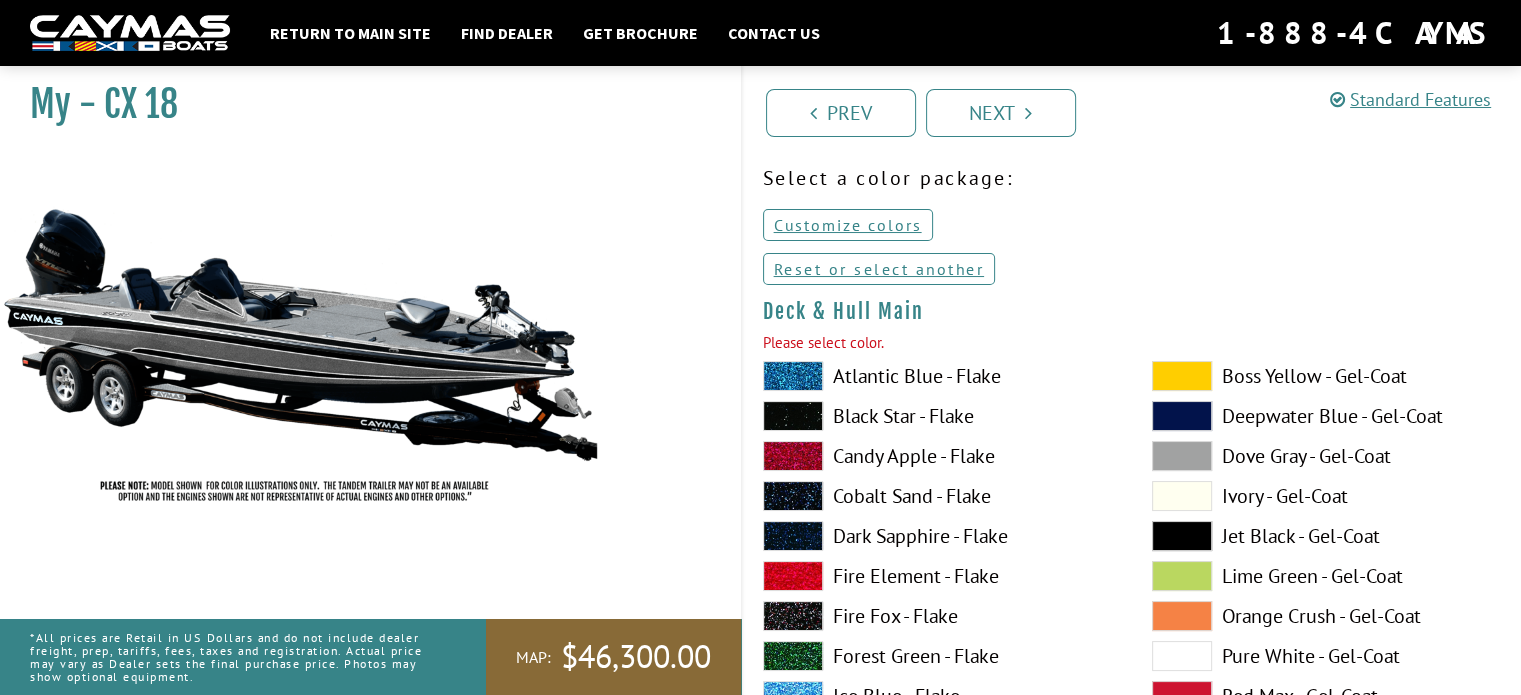 scroll, scrollTop: 84, scrollLeft: 0, axis: vertical 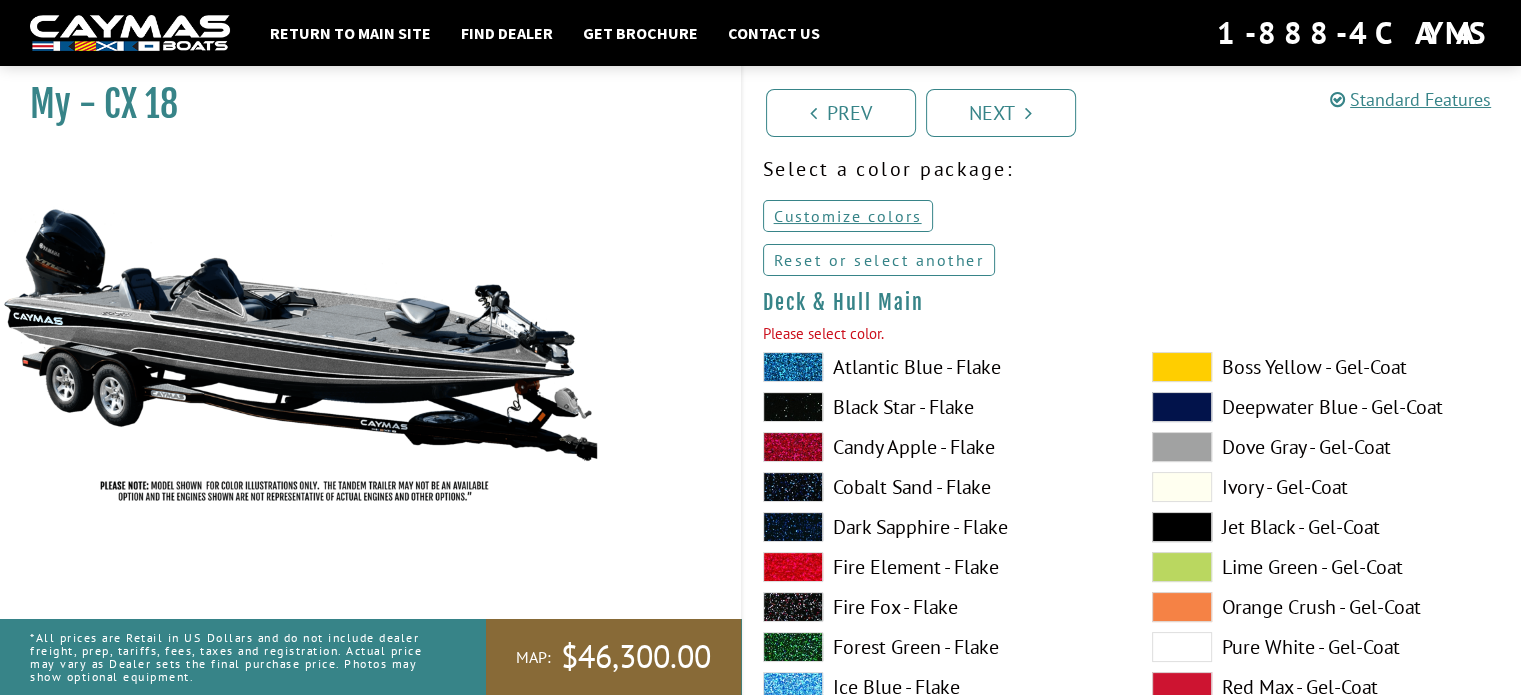 click on "Reset or select another" at bounding box center (879, 260) 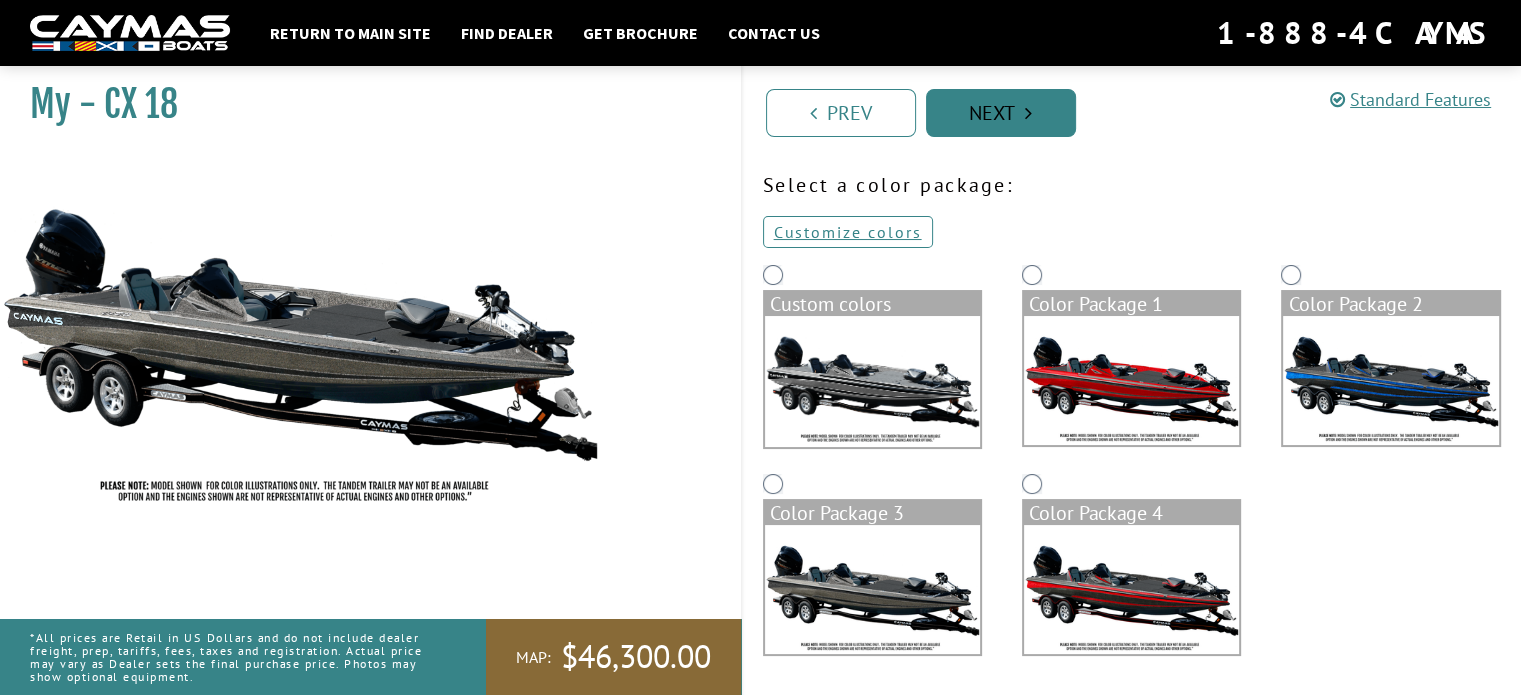 click on "Next" at bounding box center (1001, 113) 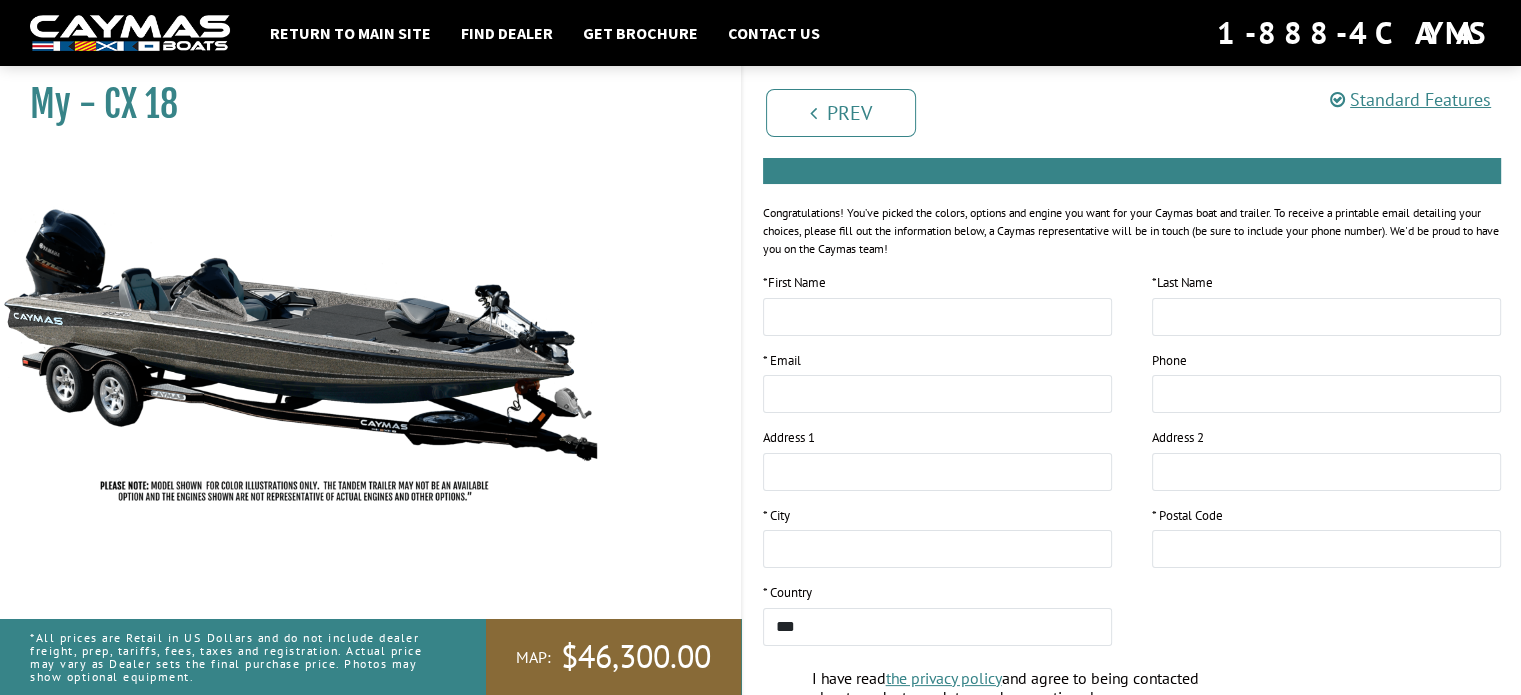 scroll, scrollTop: 416, scrollLeft: 0, axis: vertical 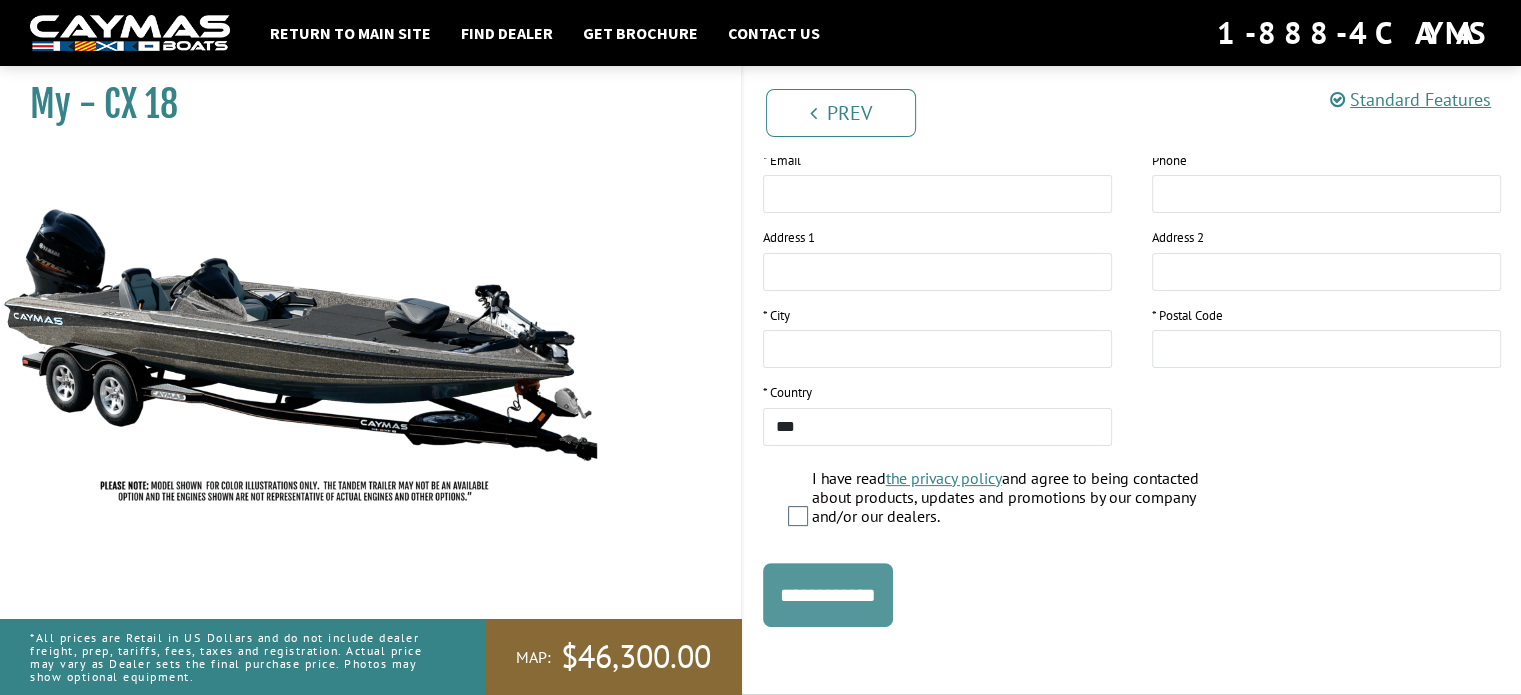 click on "**********" at bounding box center (828, 595) 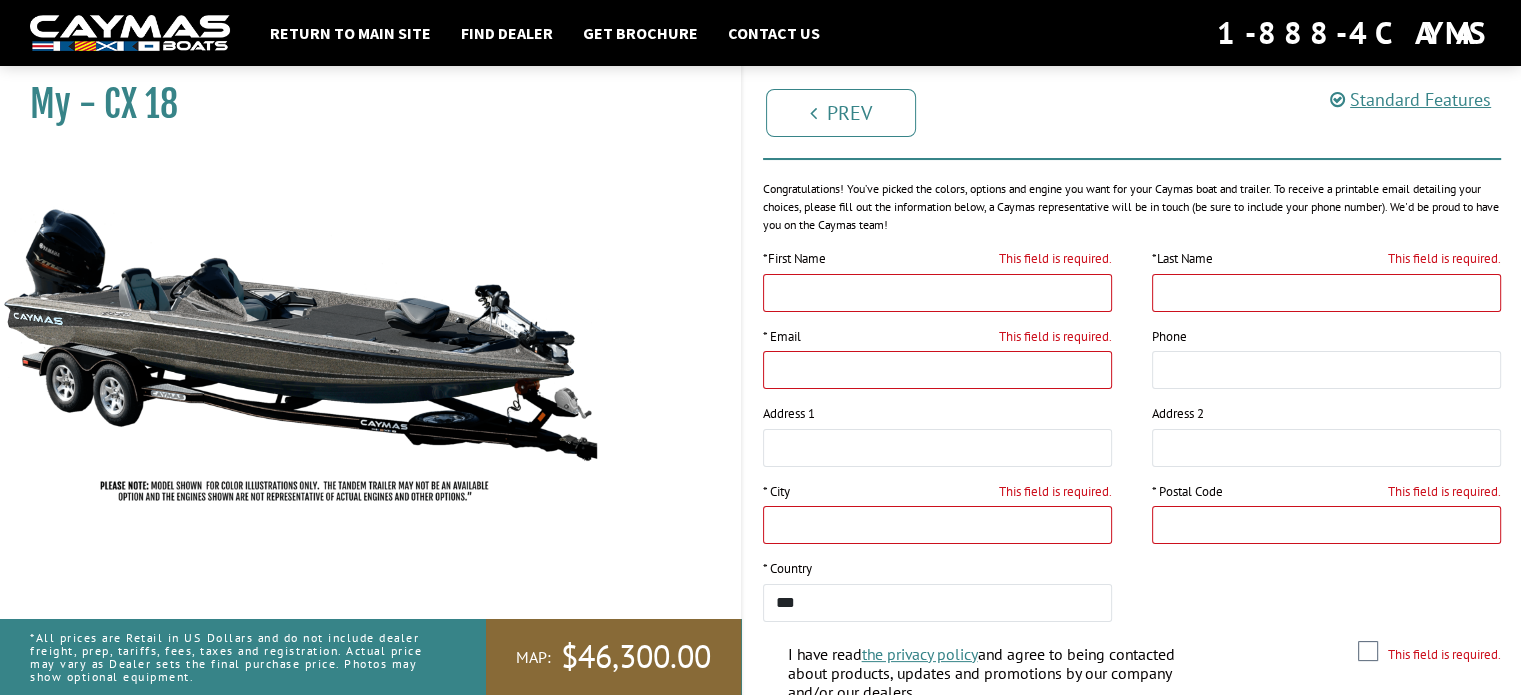 scroll, scrollTop: 240, scrollLeft: 0, axis: vertical 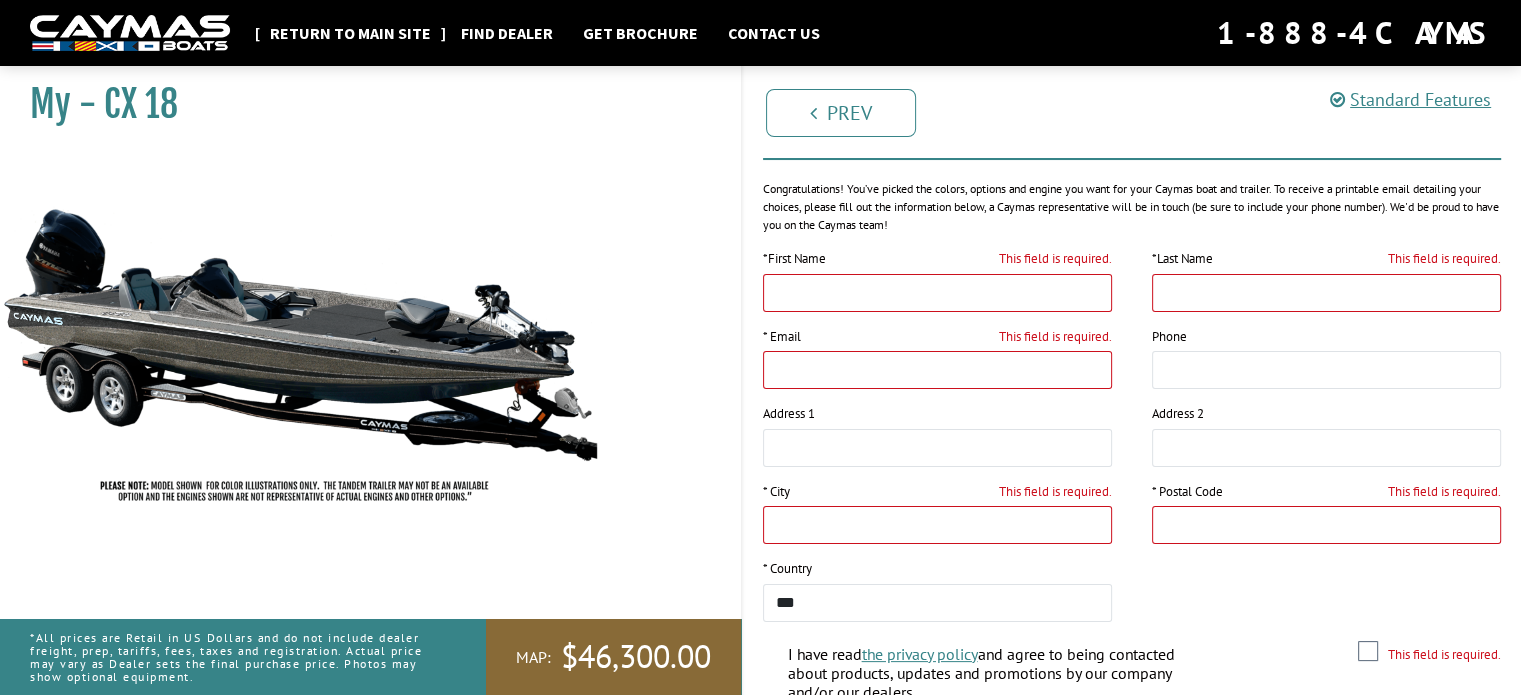 click on "Return to main site" at bounding box center [350, 33] 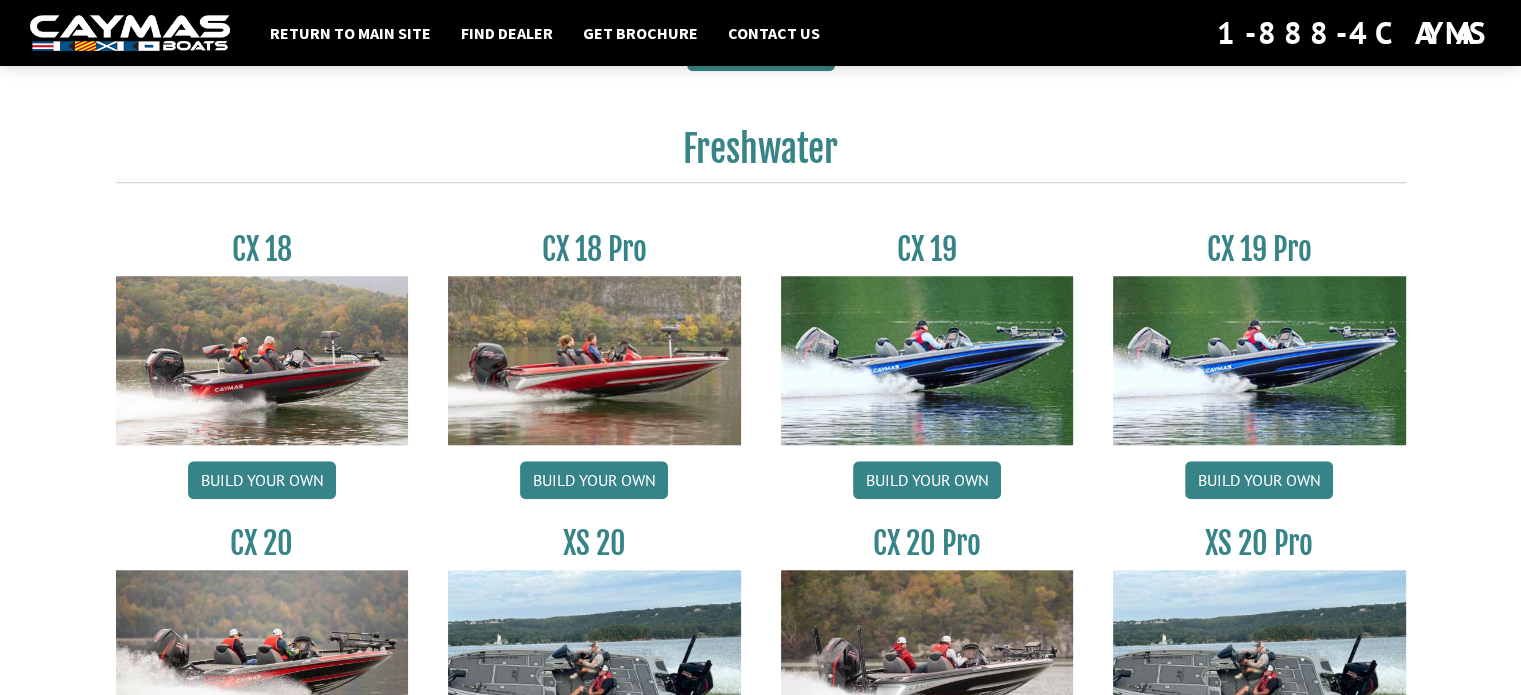 scroll, scrollTop: 1600, scrollLeft: 0, axis: vertical 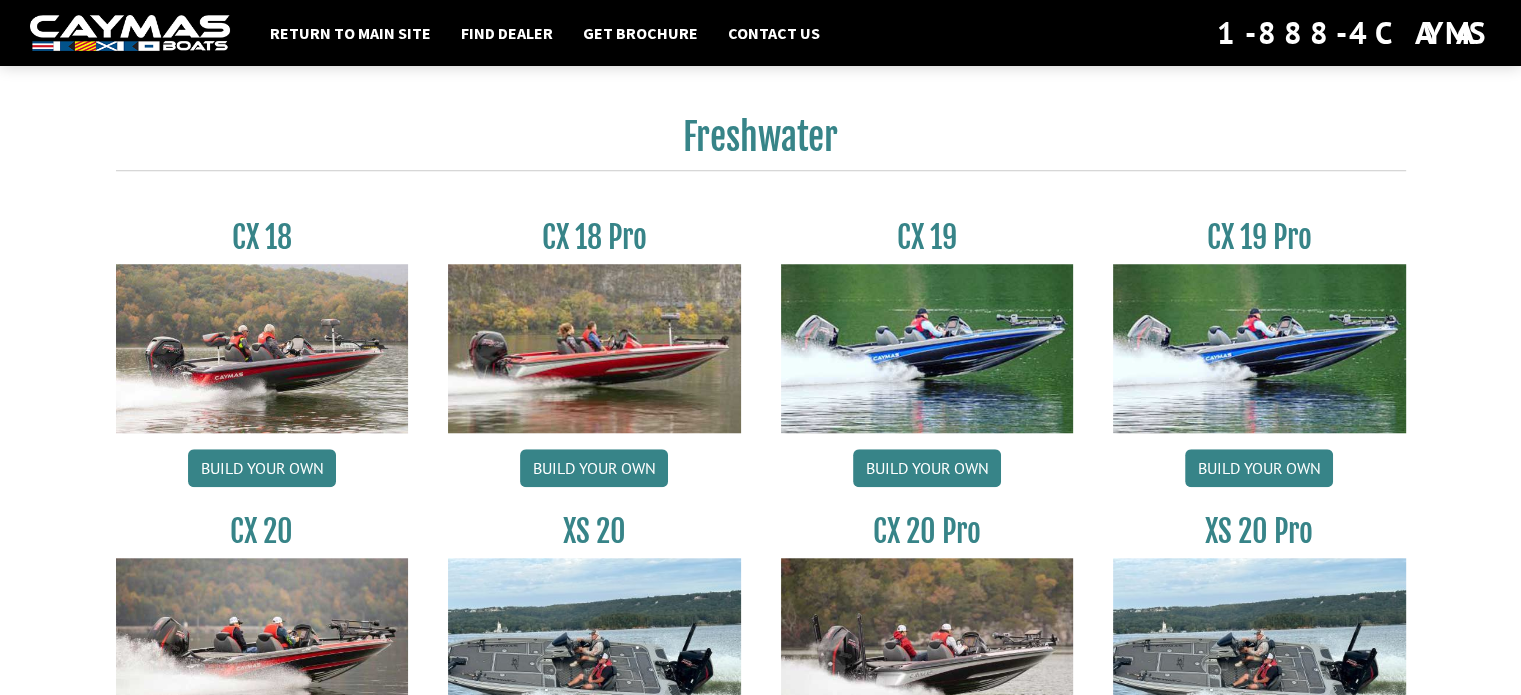 click at bounding box center (594, 348) 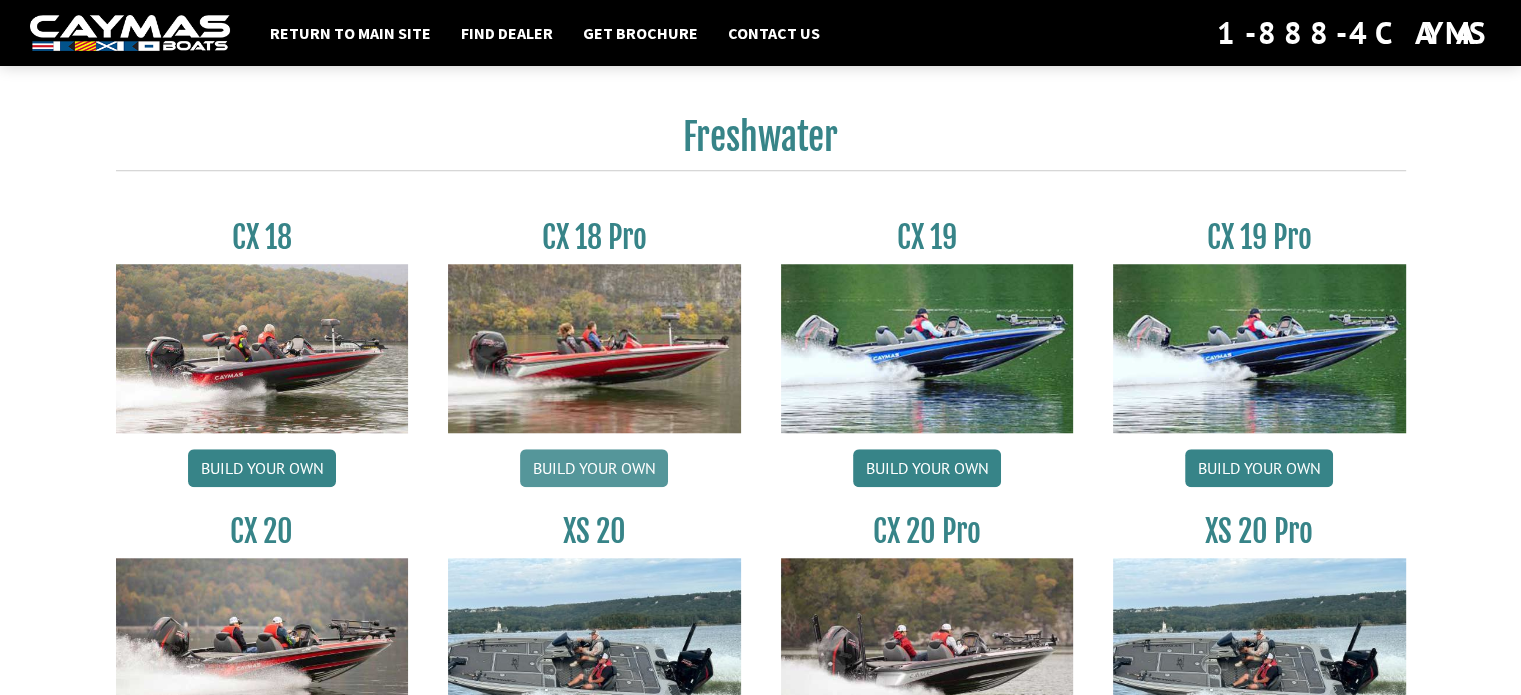 click on "Build your own" at bounding box center [594, 468] 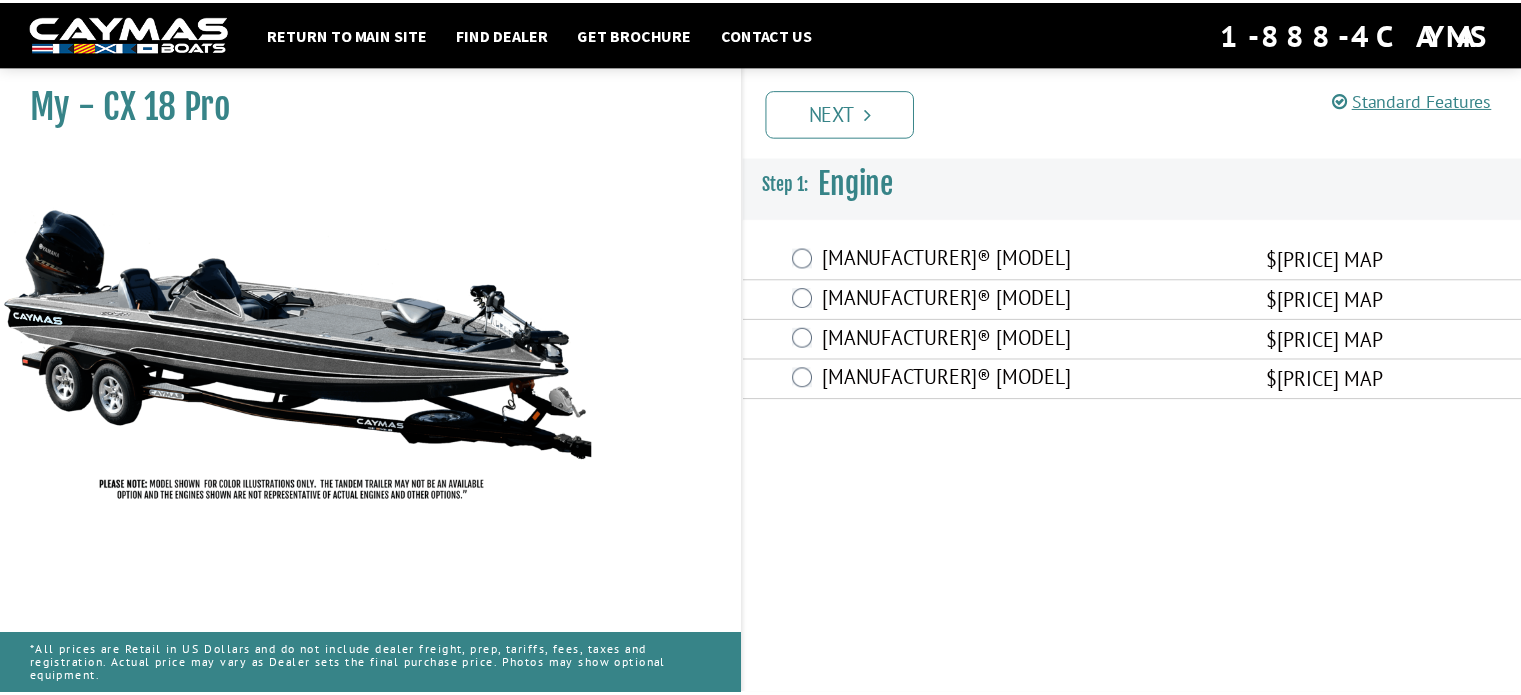 scroll, scrollTop: 0, scrollLeft: 0, axis: both 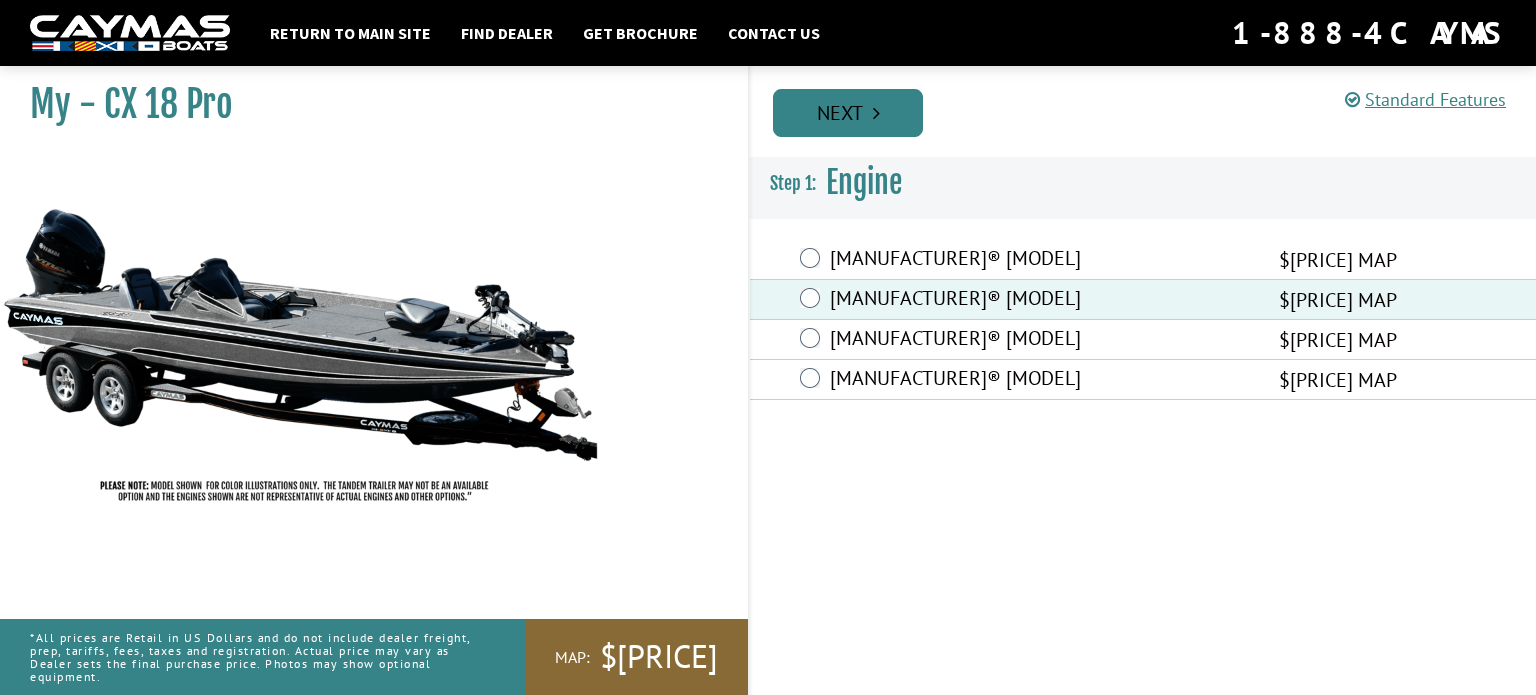 click on "Next" at bounding box center (848, 113) 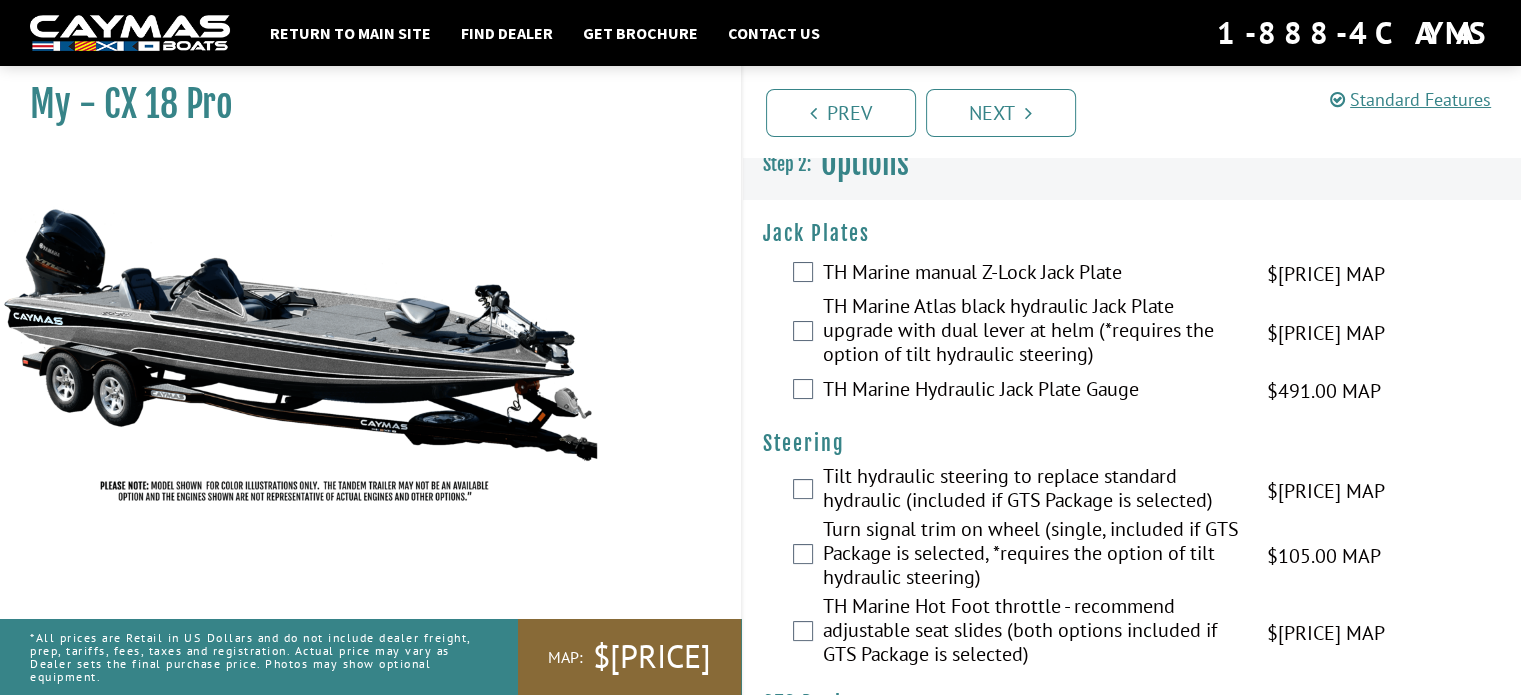 scroll, scrollTop: 0, scrollLeft: 0, axis: both 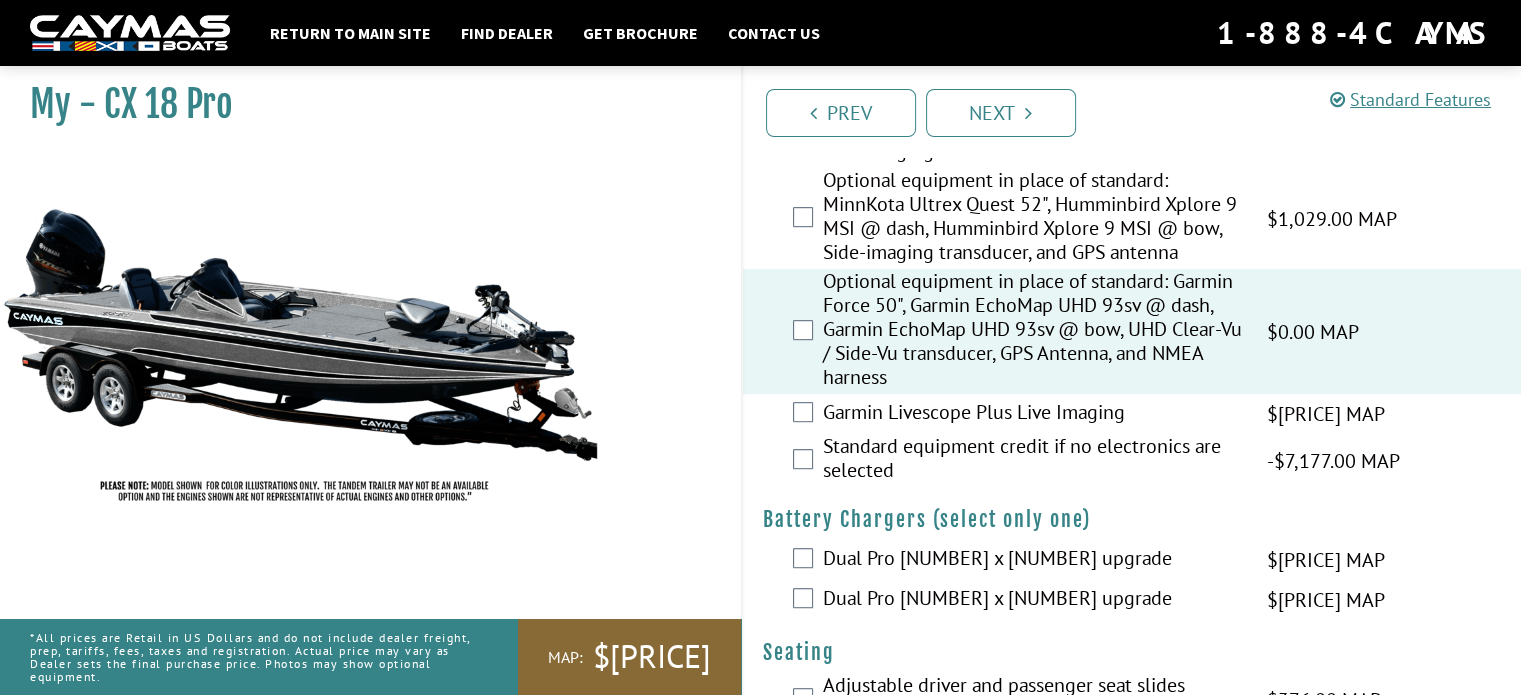 click on "My - CX 18 Pro MAP:" at bounding box center (360, 404) 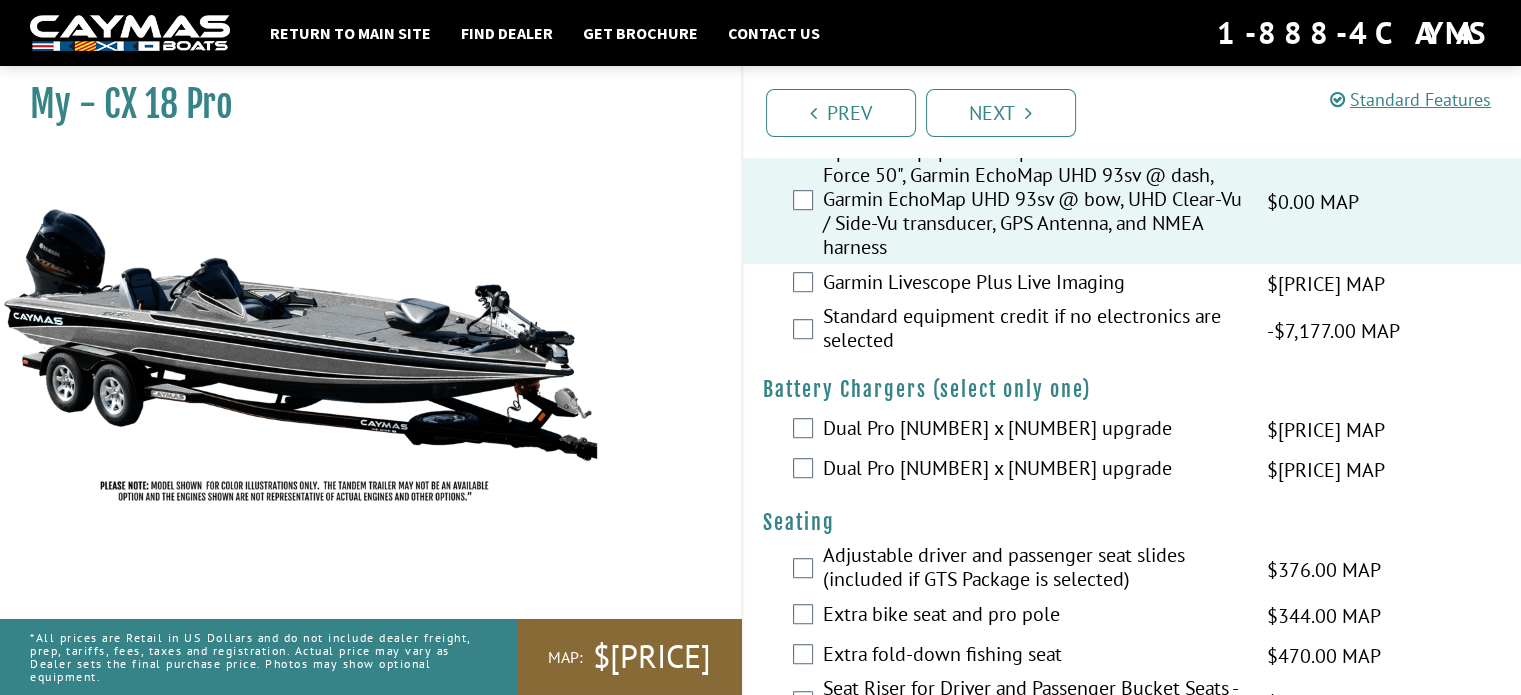 scroll, scrollTop: 1150, scrollLeft: 0, axis: vertical 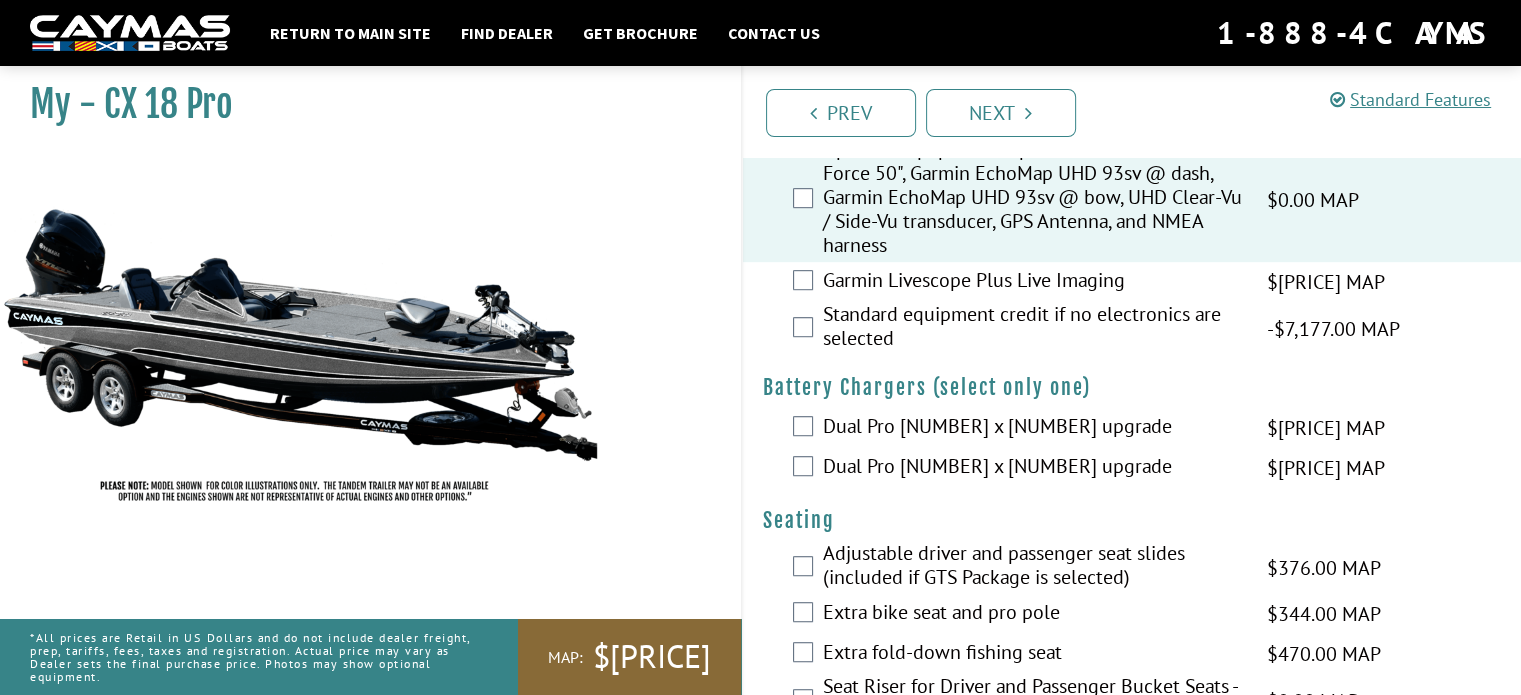 drag, startPoint x: 734, startPoint y: 335, endPoint x: 731, endPoint y: 321, distance: 14.3178215 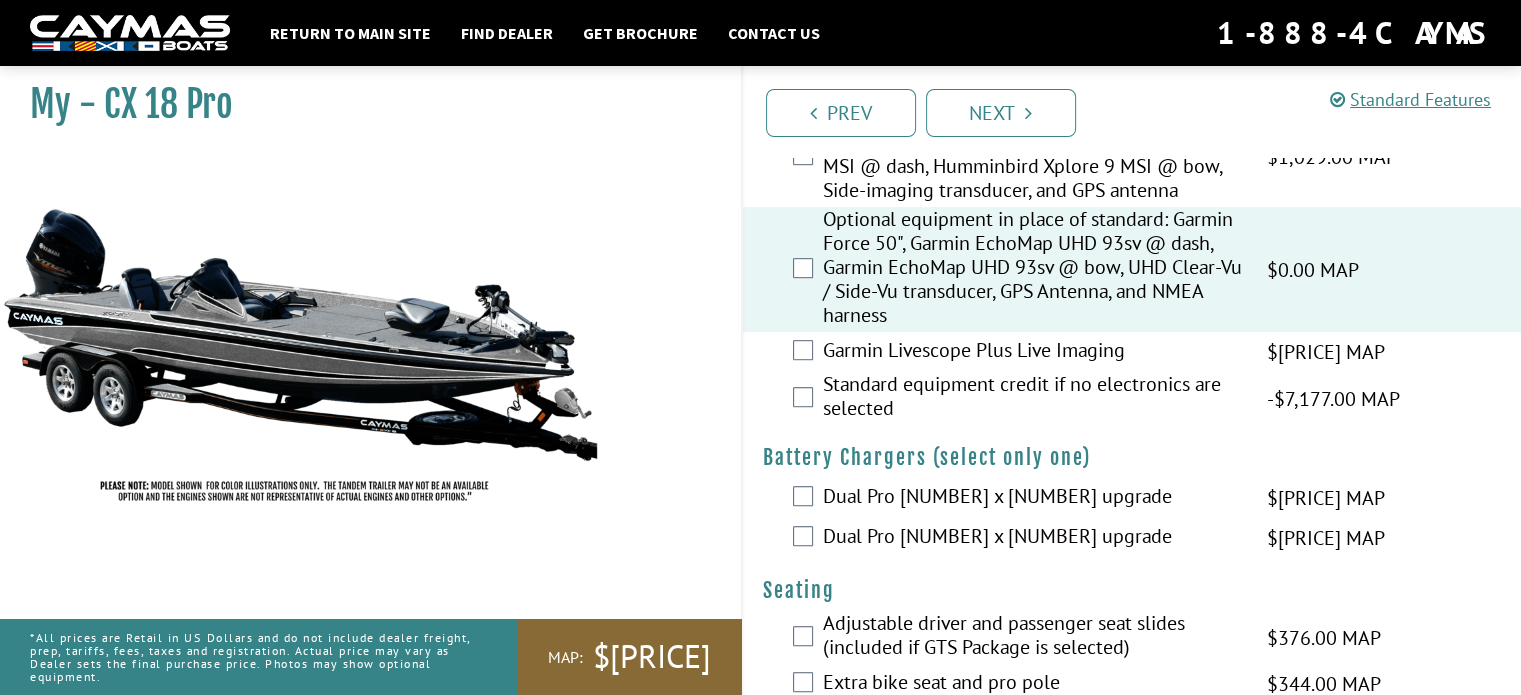 scroll, scrollTop: 1066, scrollLeft: 0, axis: vertical 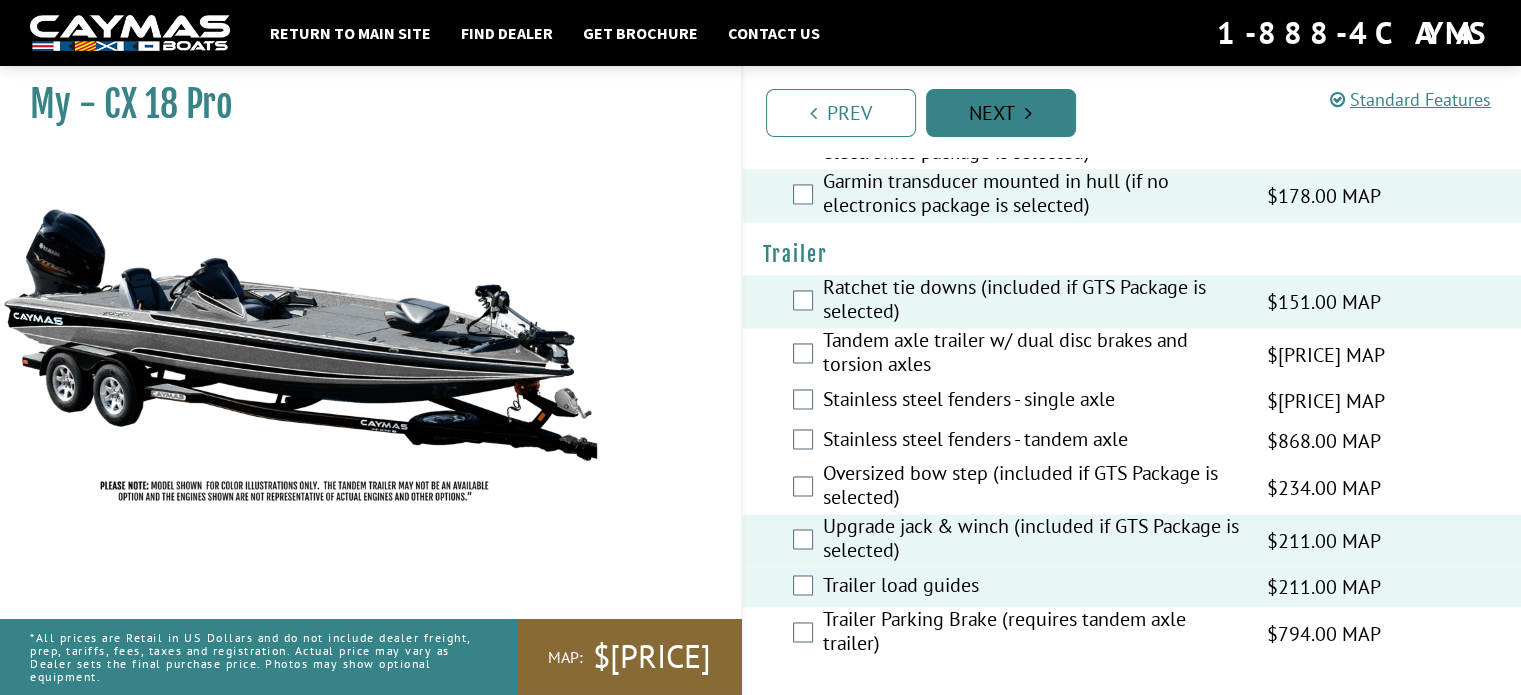 click on "Next" at bounding box center (1001, 113) 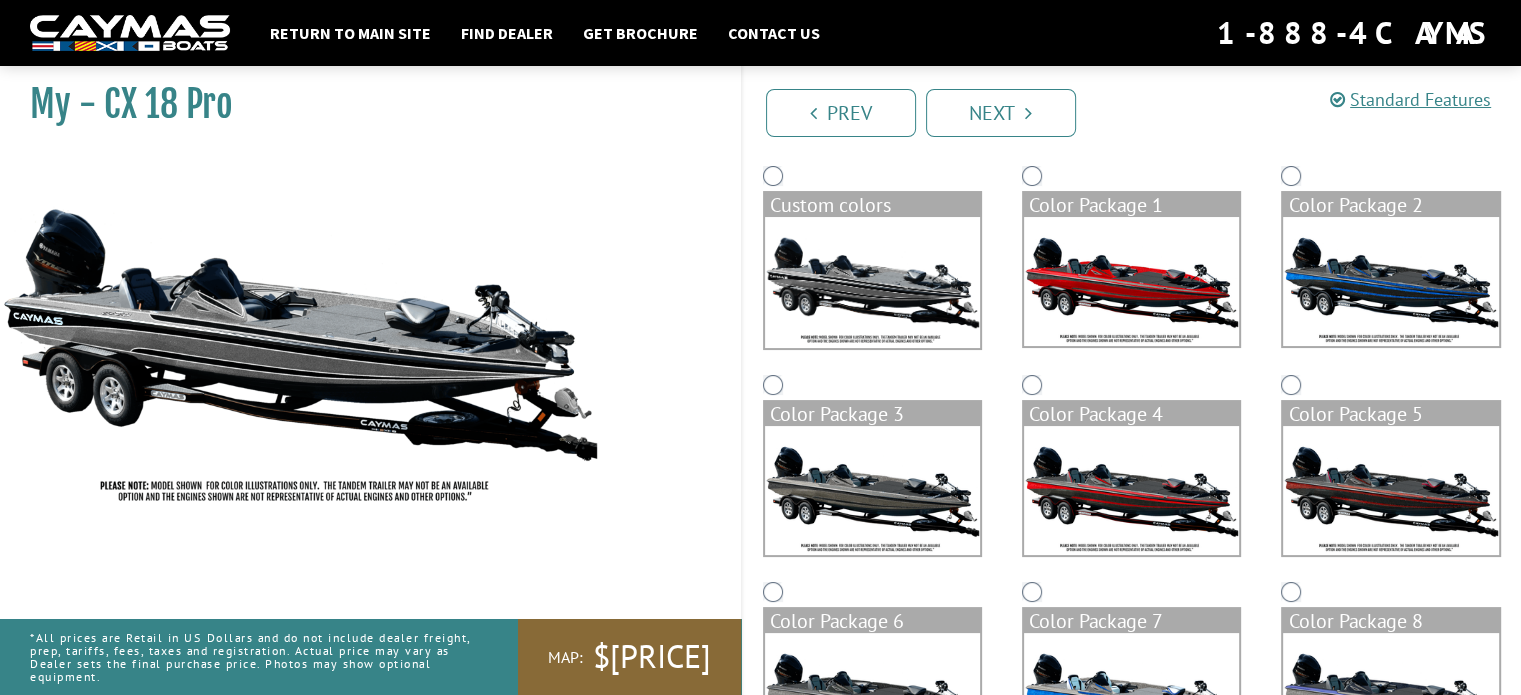 scroll, scrollTop: 168, scrollLeft: 0, axis: vertical 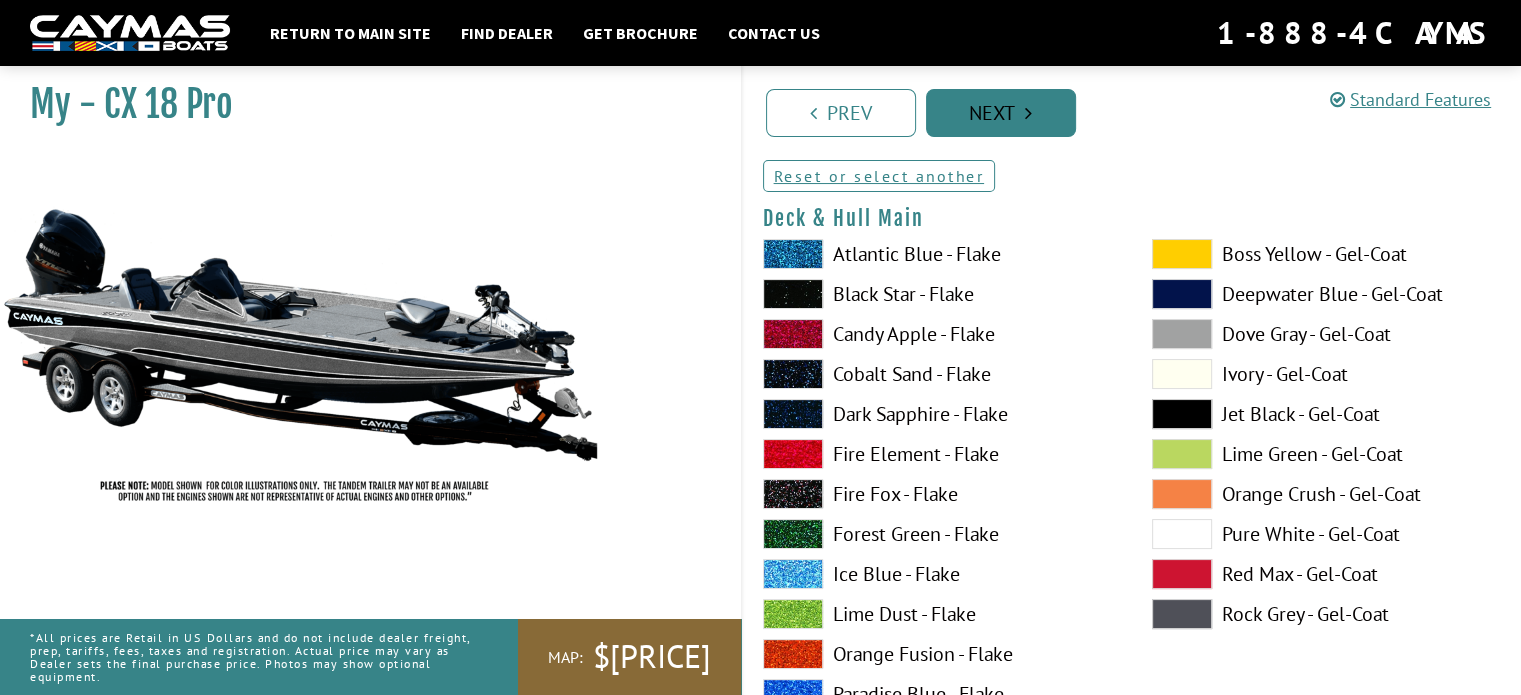 click on "Next" at bounding box center [1001, 113] 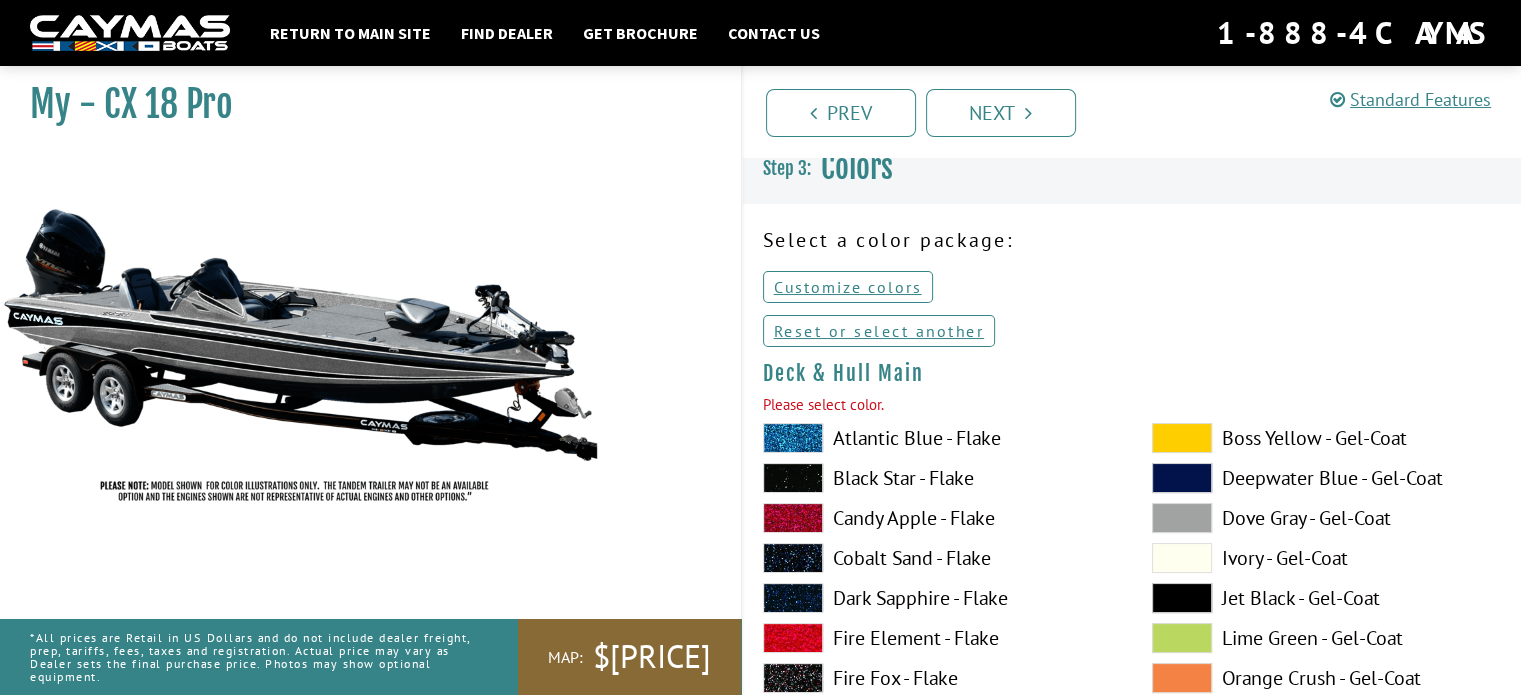scroll, scrollTop: 11, scrollLeft: 0, axis: vertical 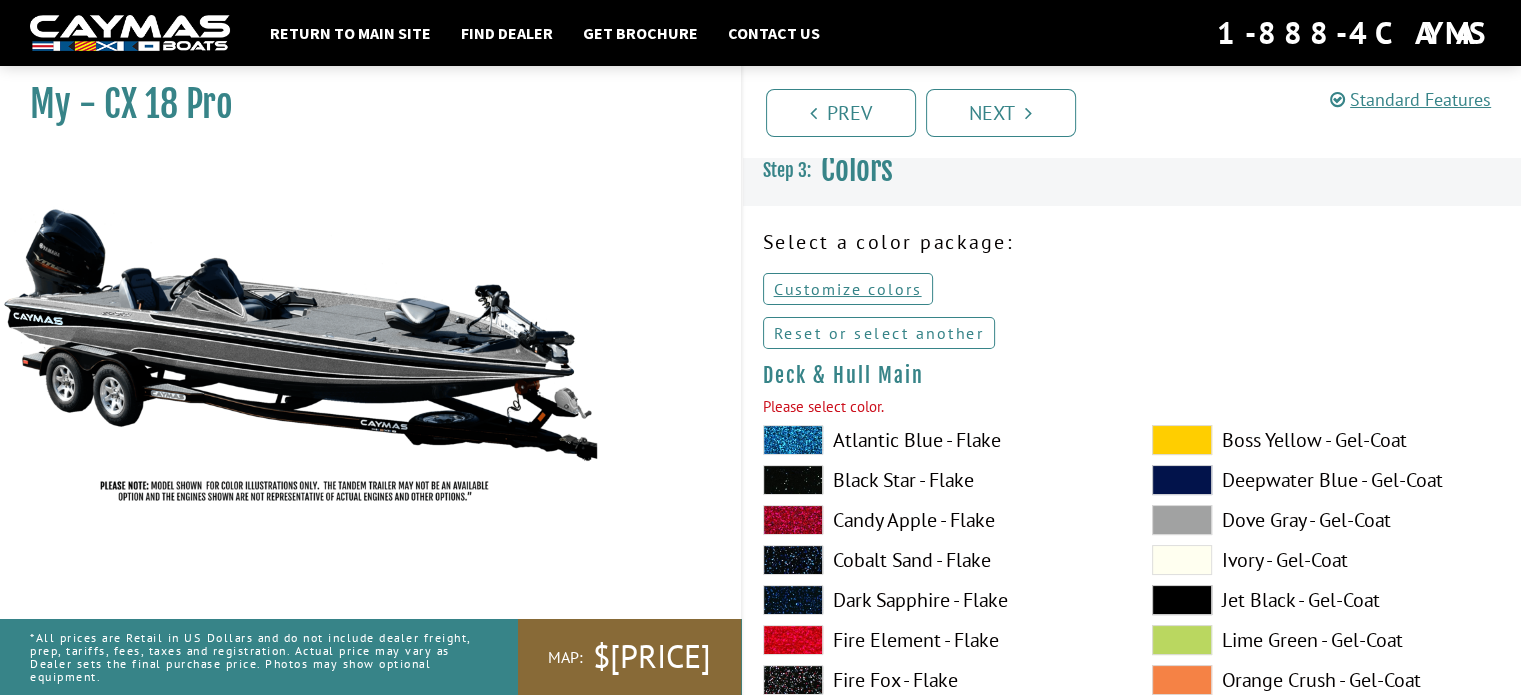 click on "Reset or select another" at bounding box center [879, 333] 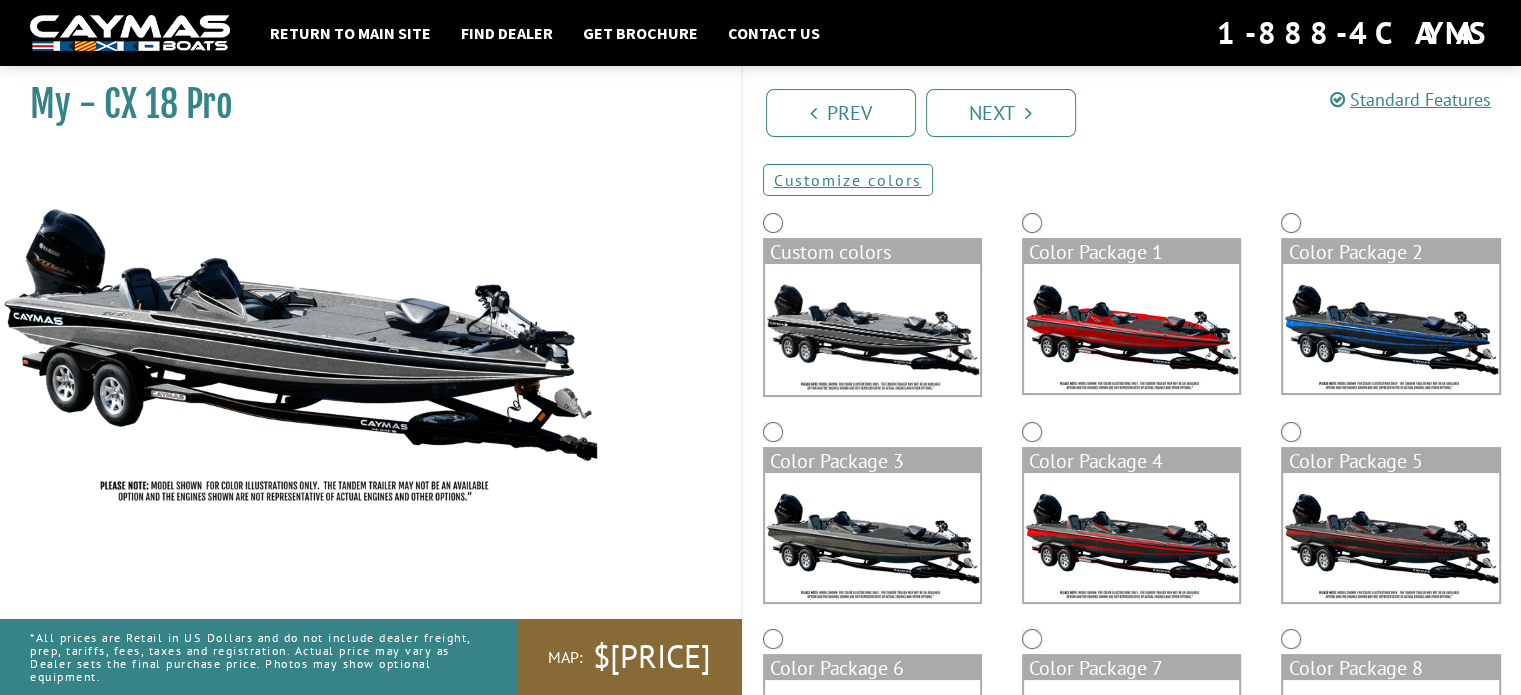 scroll, scrollTop: 129, scrollLeft: 0, axis: vertical 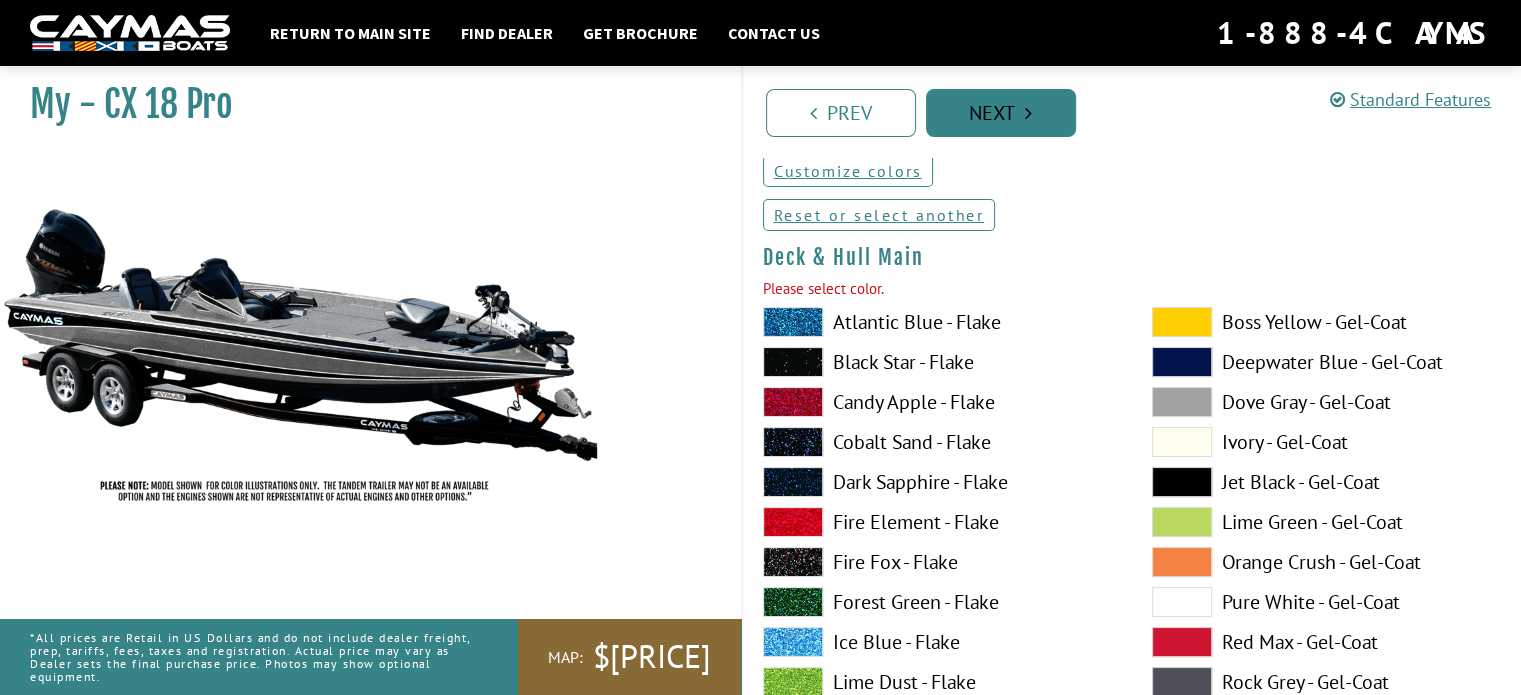 click on "Next" at bounding box center [1001, 113] 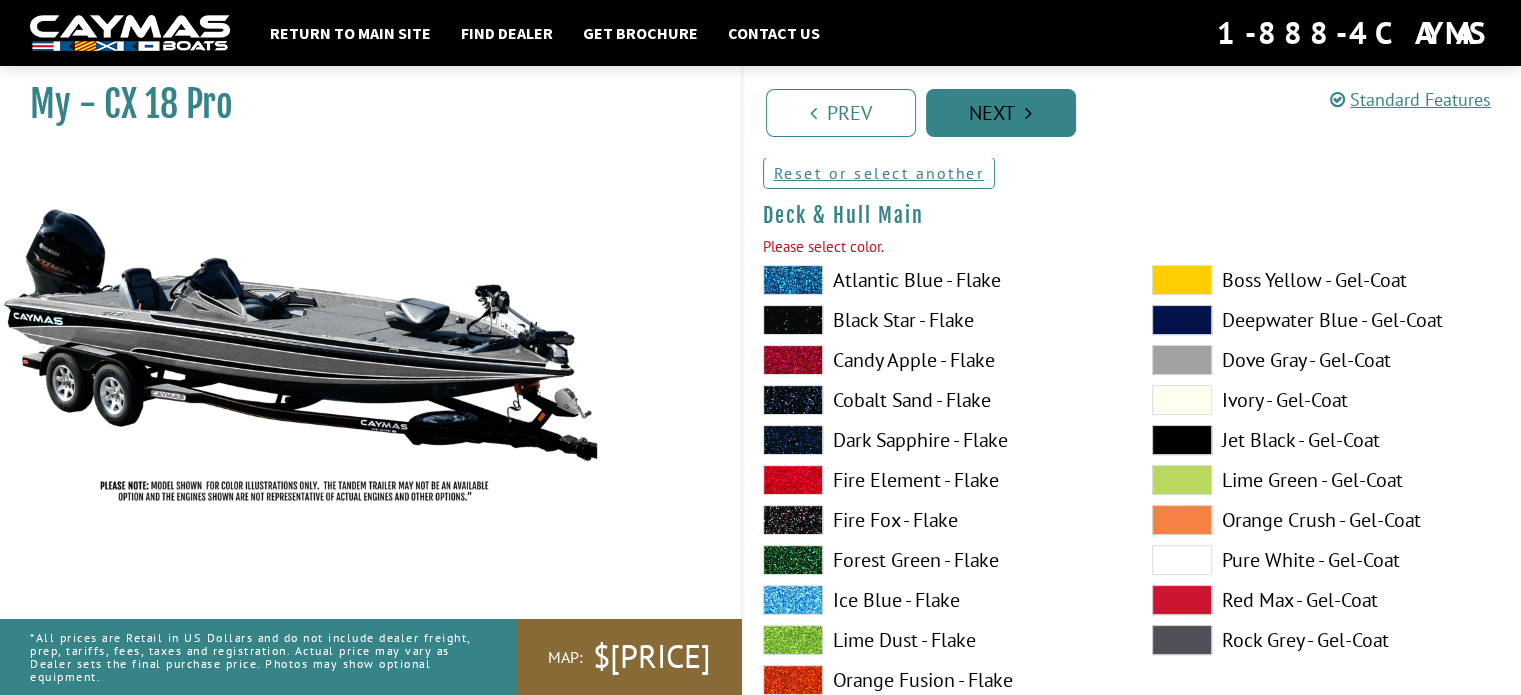 scroll, scrollTop: 207, scrollLeft: 0, axis: vertical 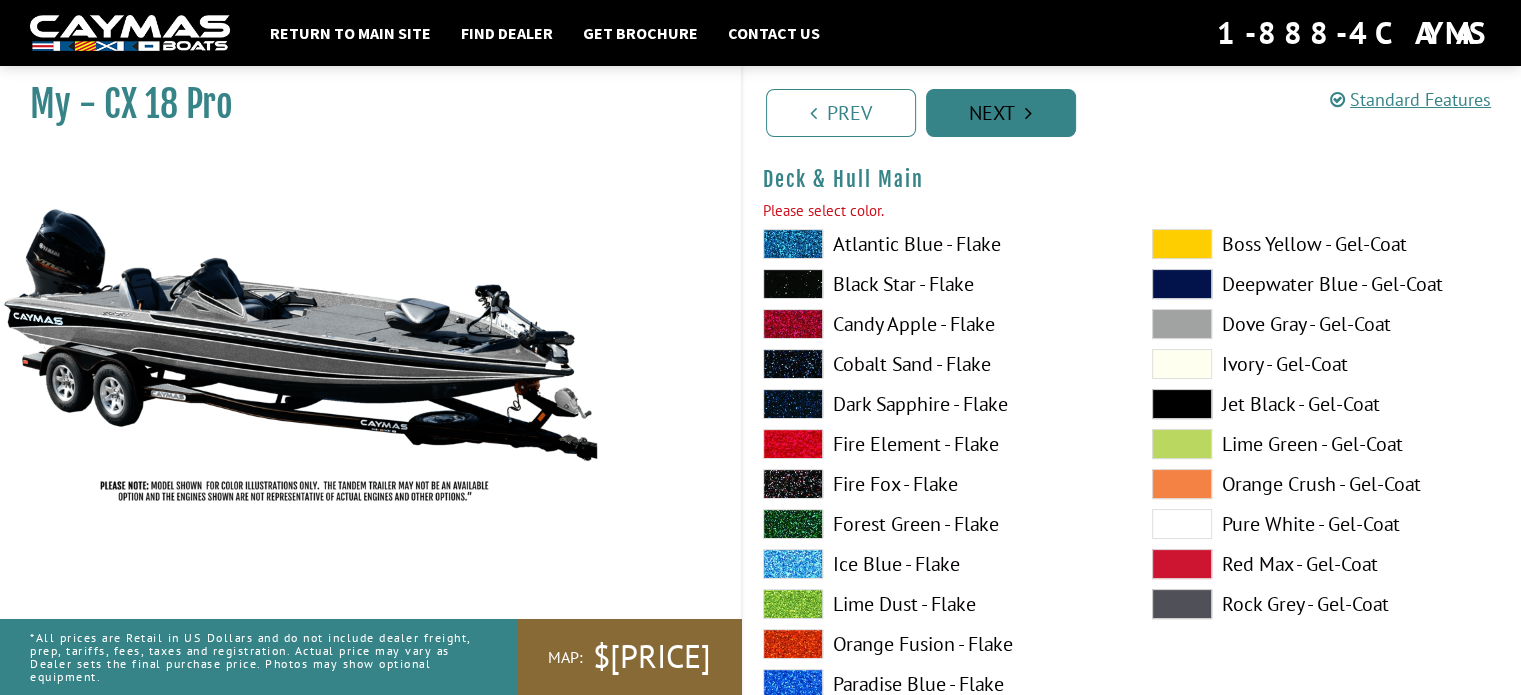click on "Next" at bounding box center (1001, 113) 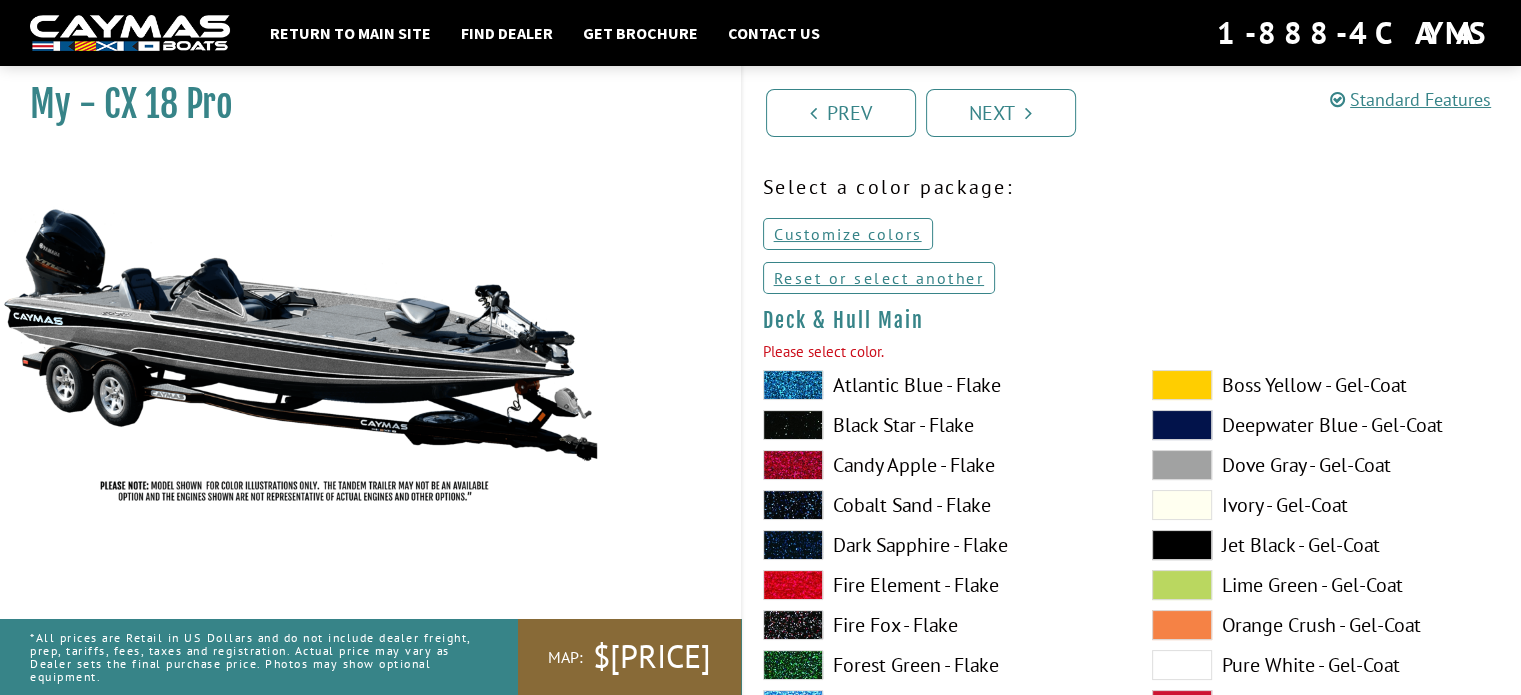 scroll, scrollTop: 0, scrollLeft: 0, axis: both 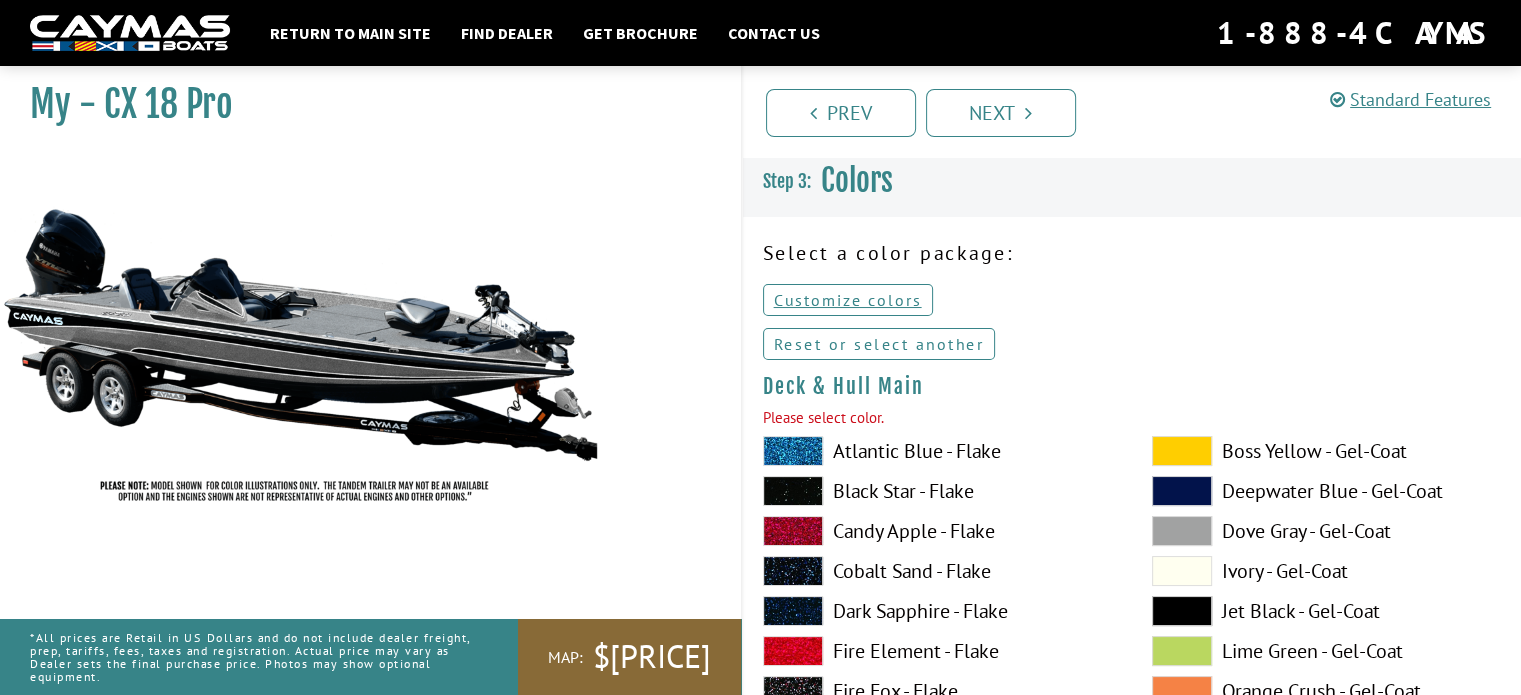 click on "Reset or select another" at bounding box center (879, 344) 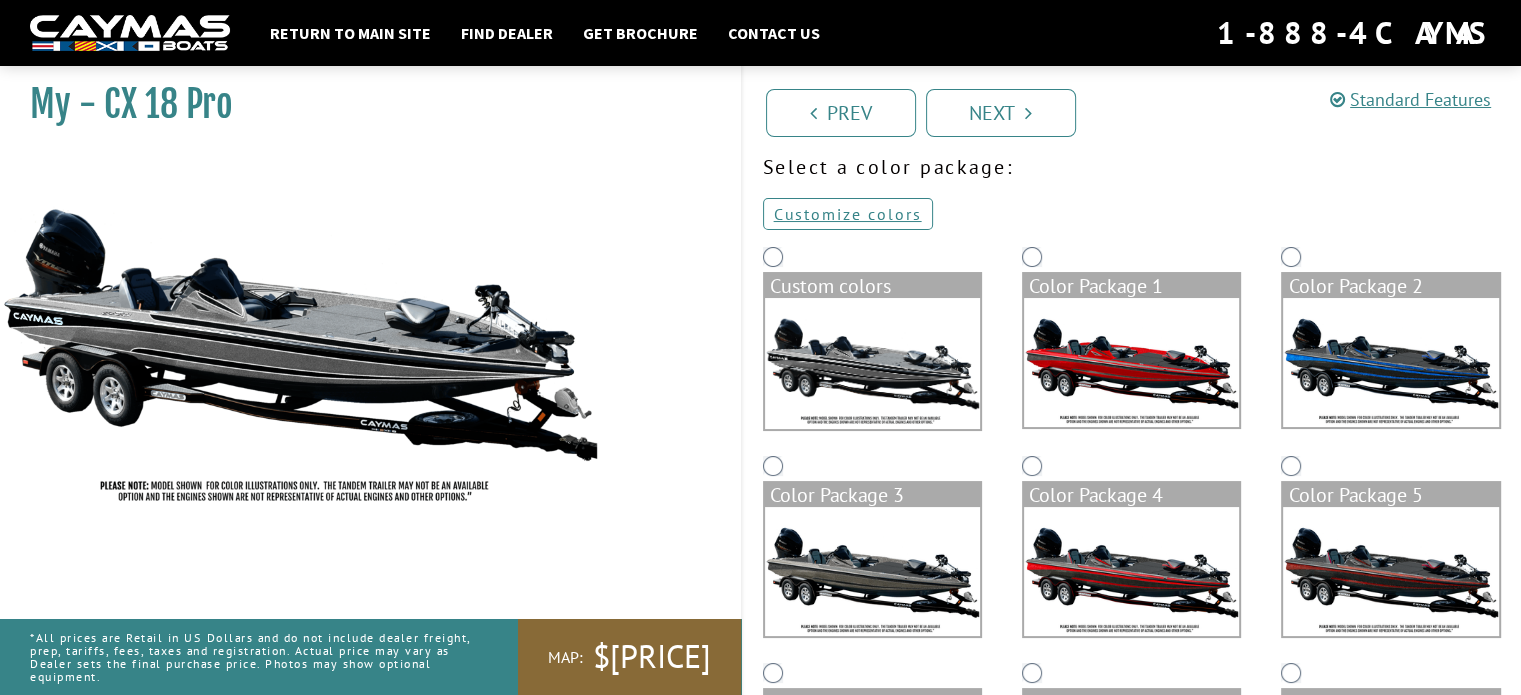 scroll, scrollTop: 90, scrollLeft: 0, axis: vertical 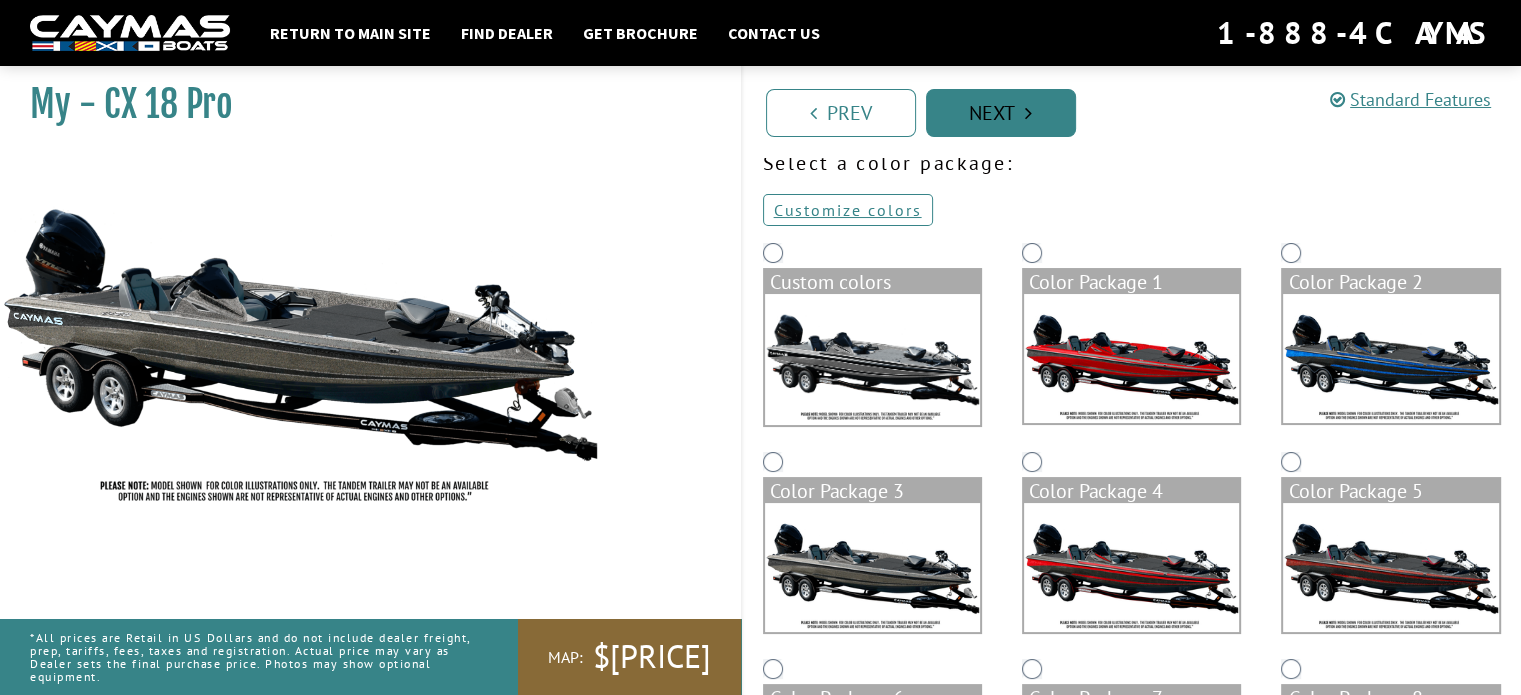 click on "Next" at bounding box center (1001, 113) 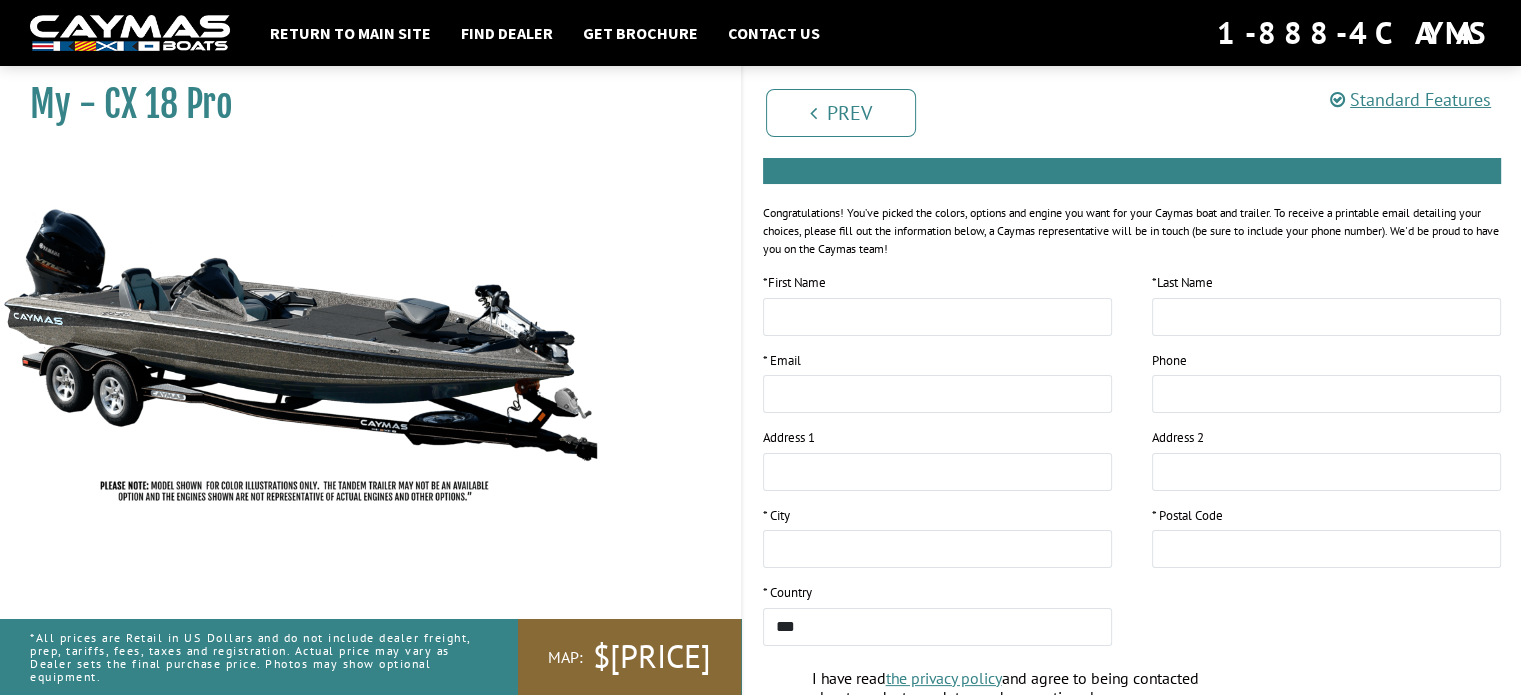 scroll, scrollTop: 416, scrollLeft: 0, axis: vertical 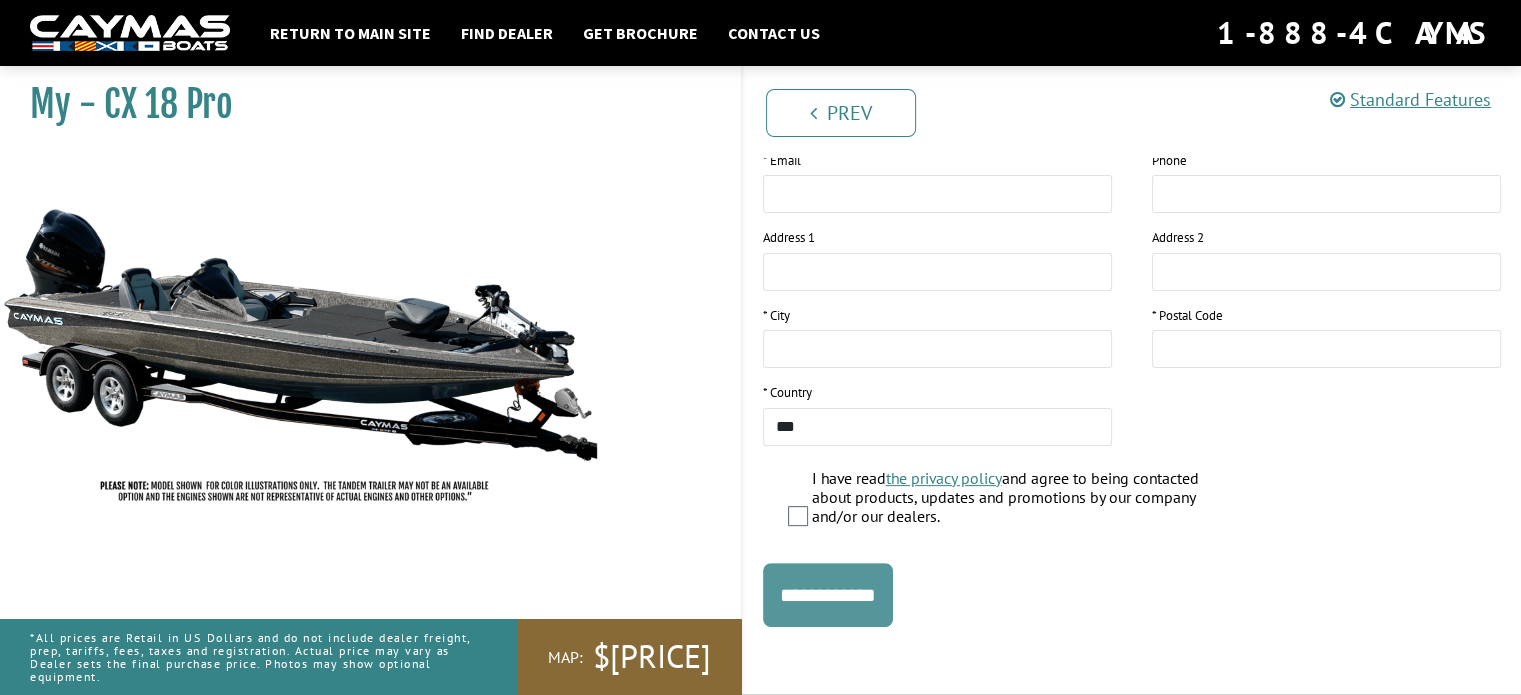 click on "**********" at bounding box center (828, 595) 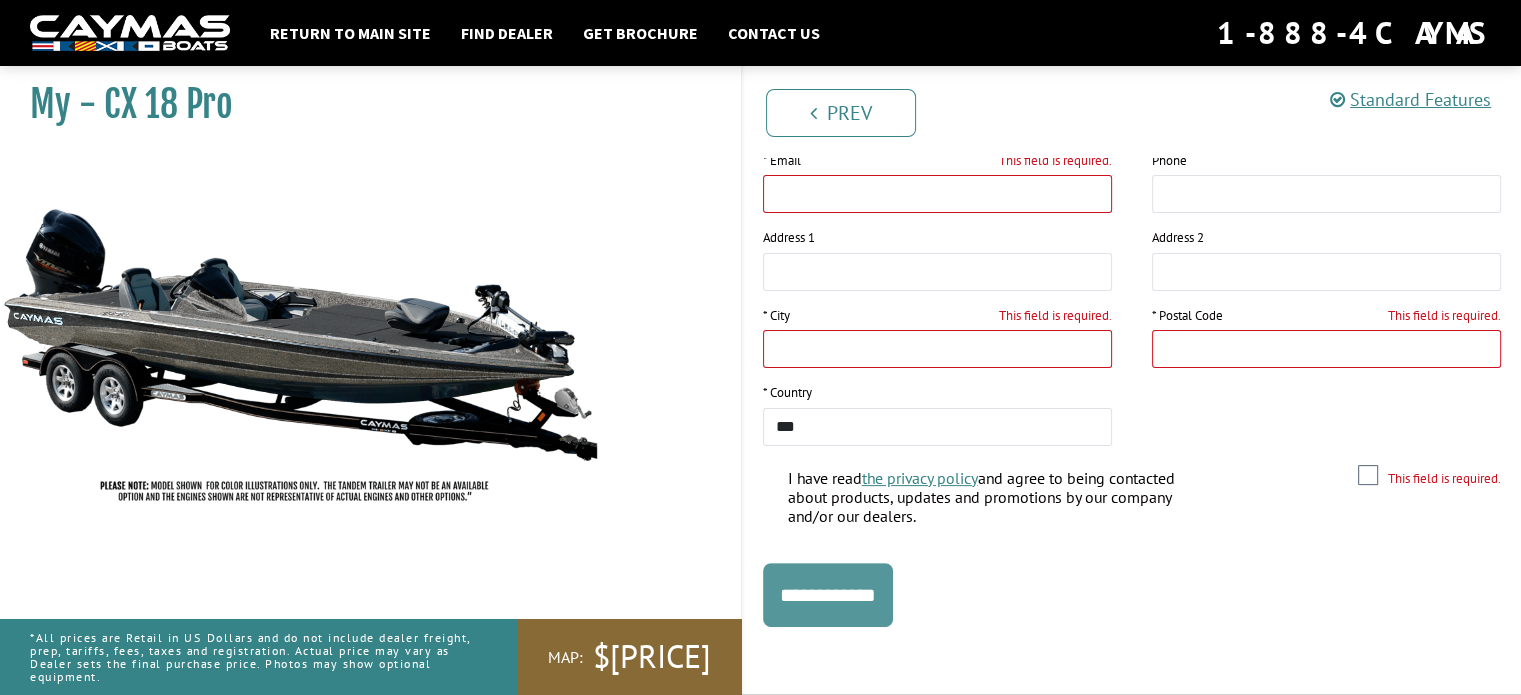 click on "**********" at bounding box center [828, 595] 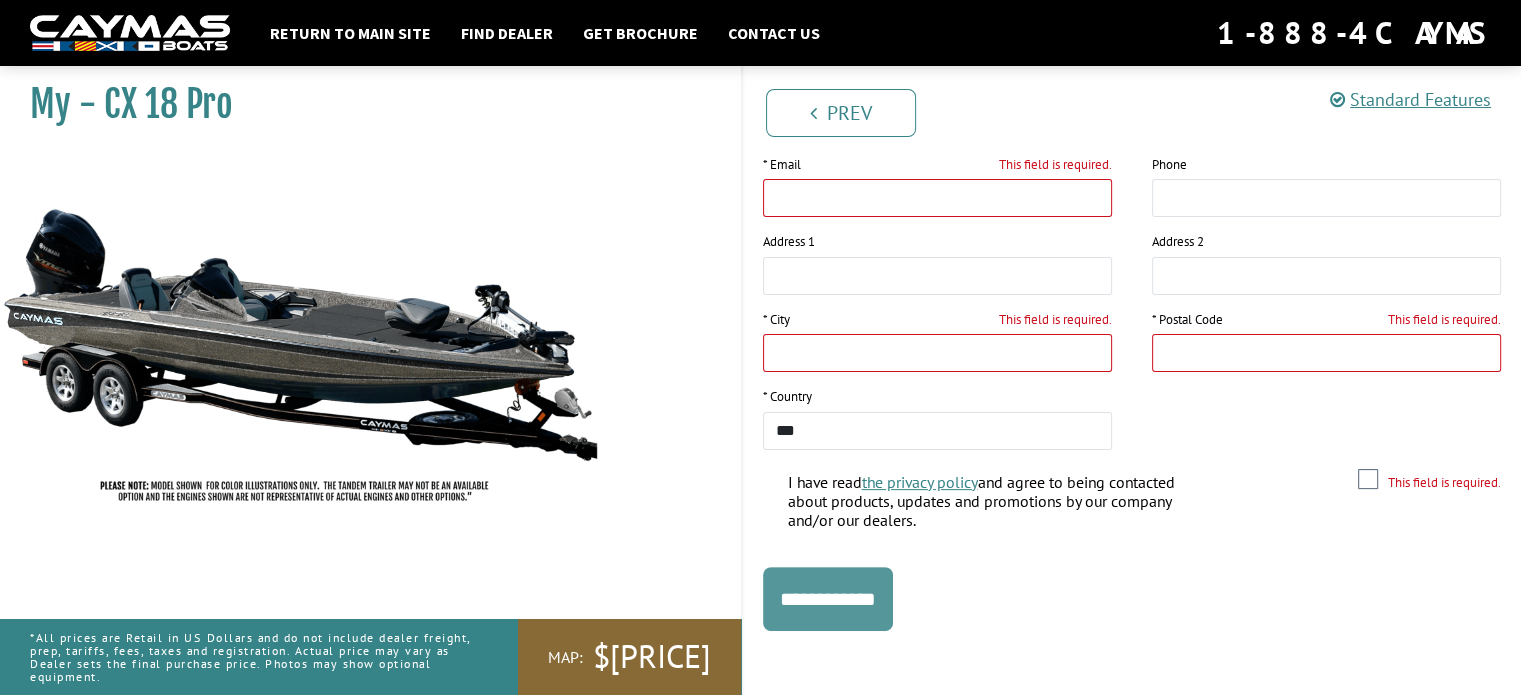 scroll, scrollTop: 416, scrollLeft: 0, axis: vertical 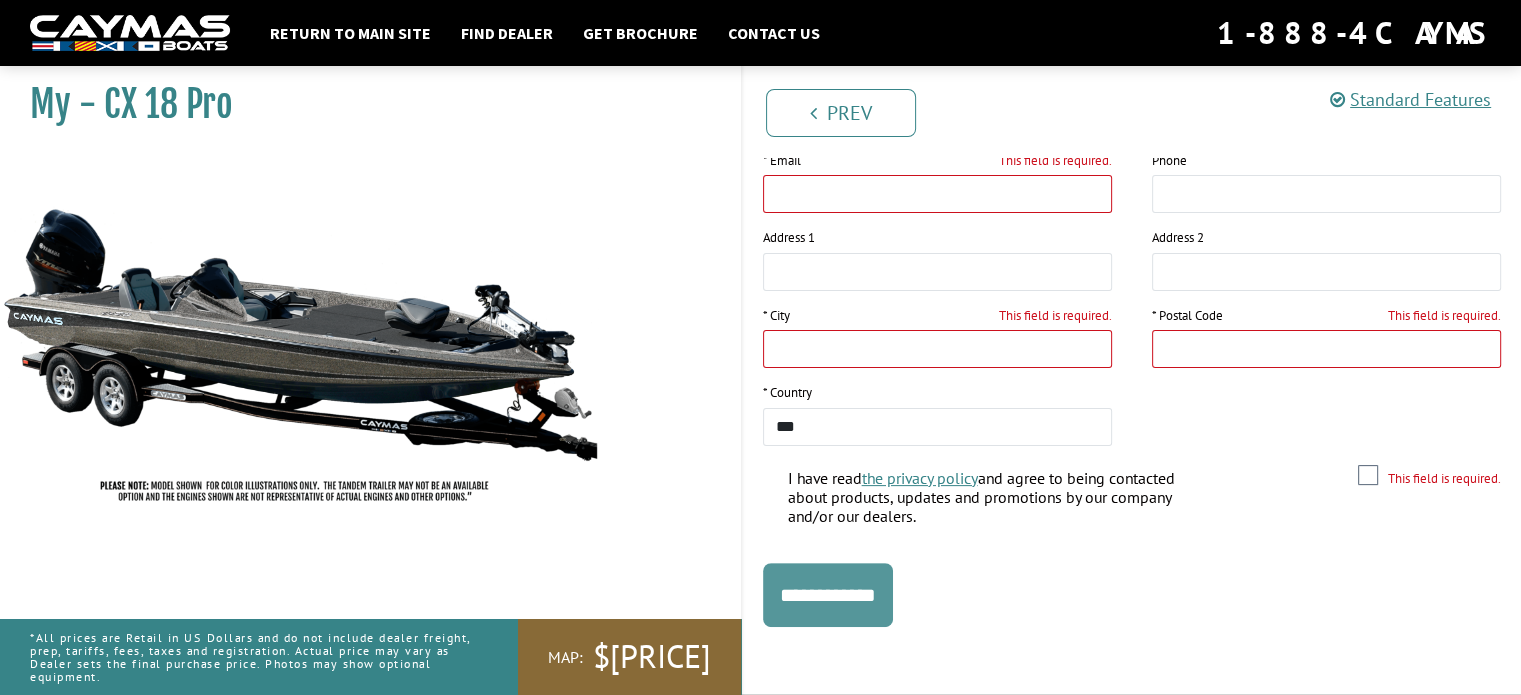 click on "**********" at bounding box center (828, 595) 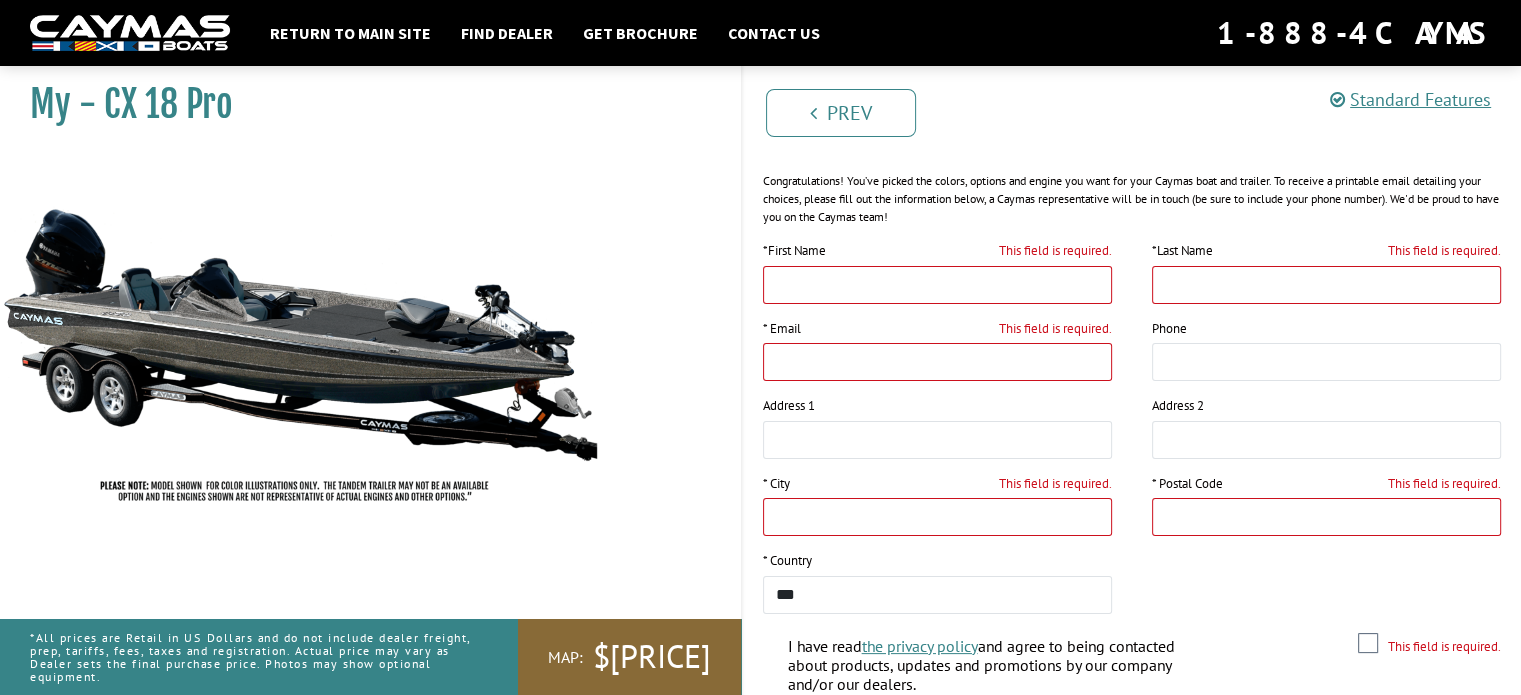 scroll, scrollTop: 416, scrollLeft: 0, axis: vertical 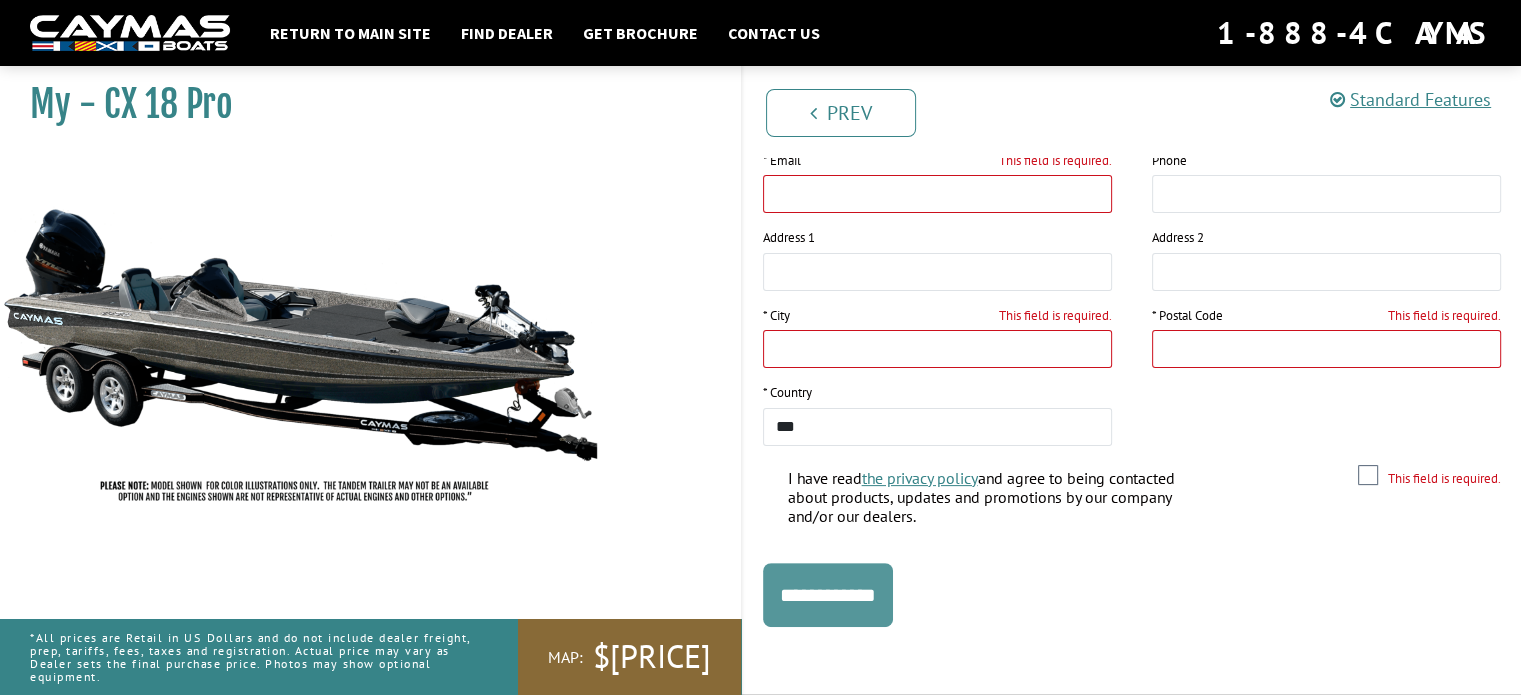 click on "**********" at bounding box center (828, 595) 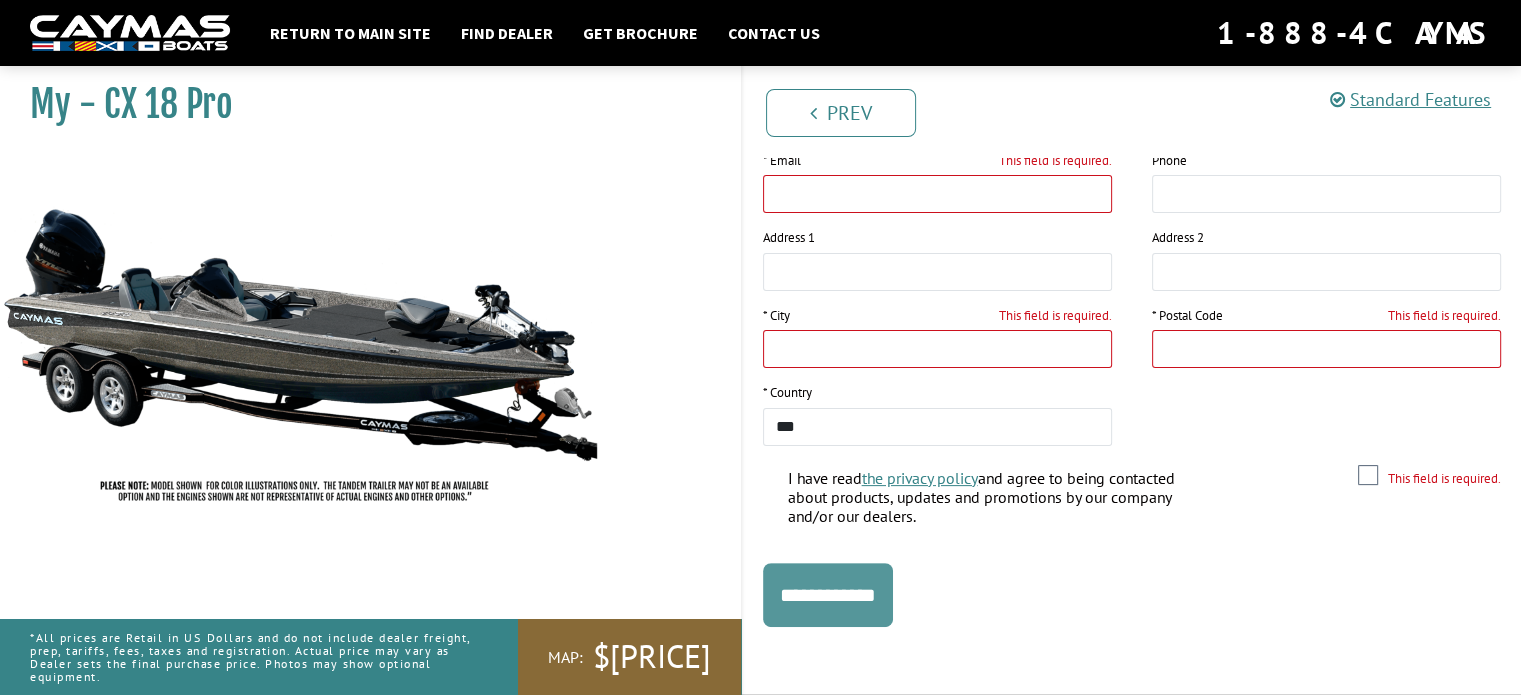 click on "**********" at bounding box center (828, 595) 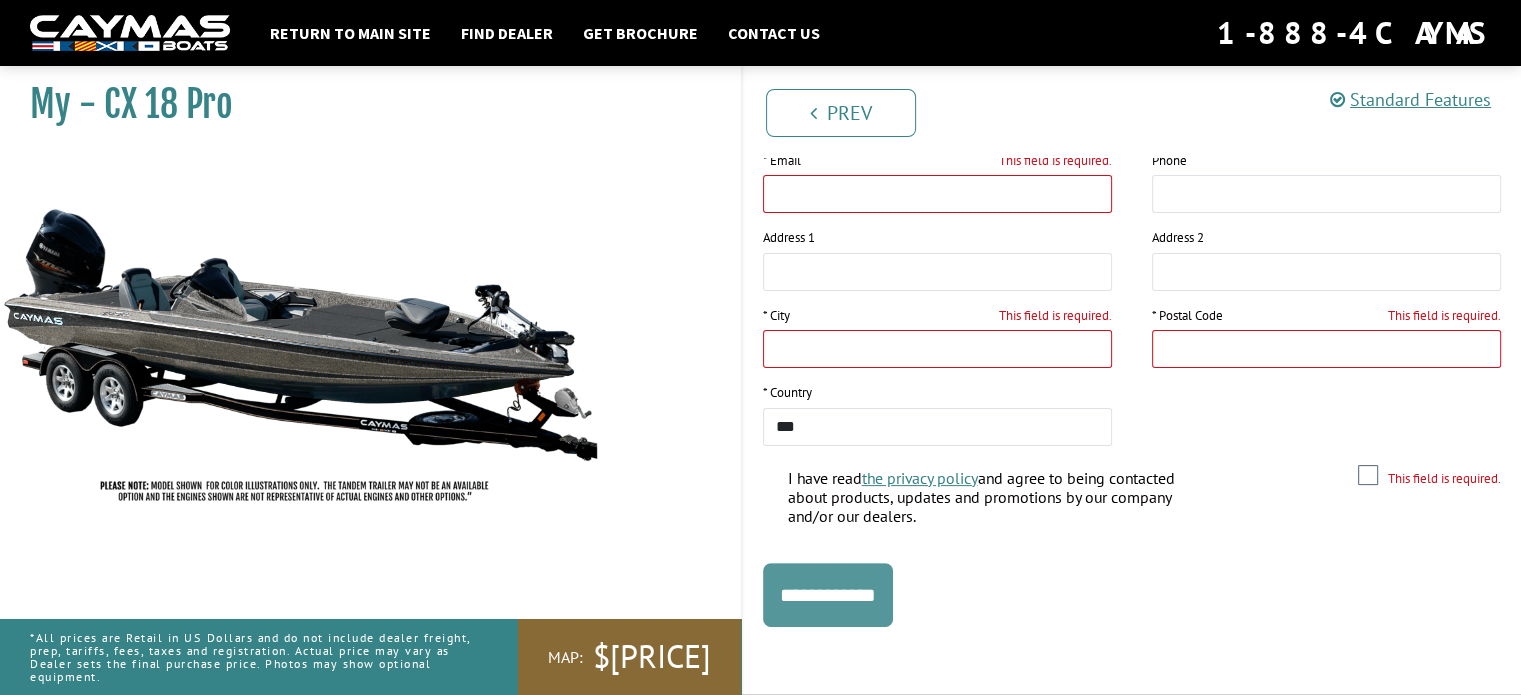 click on "**********" at bounding box center [828, 595] 